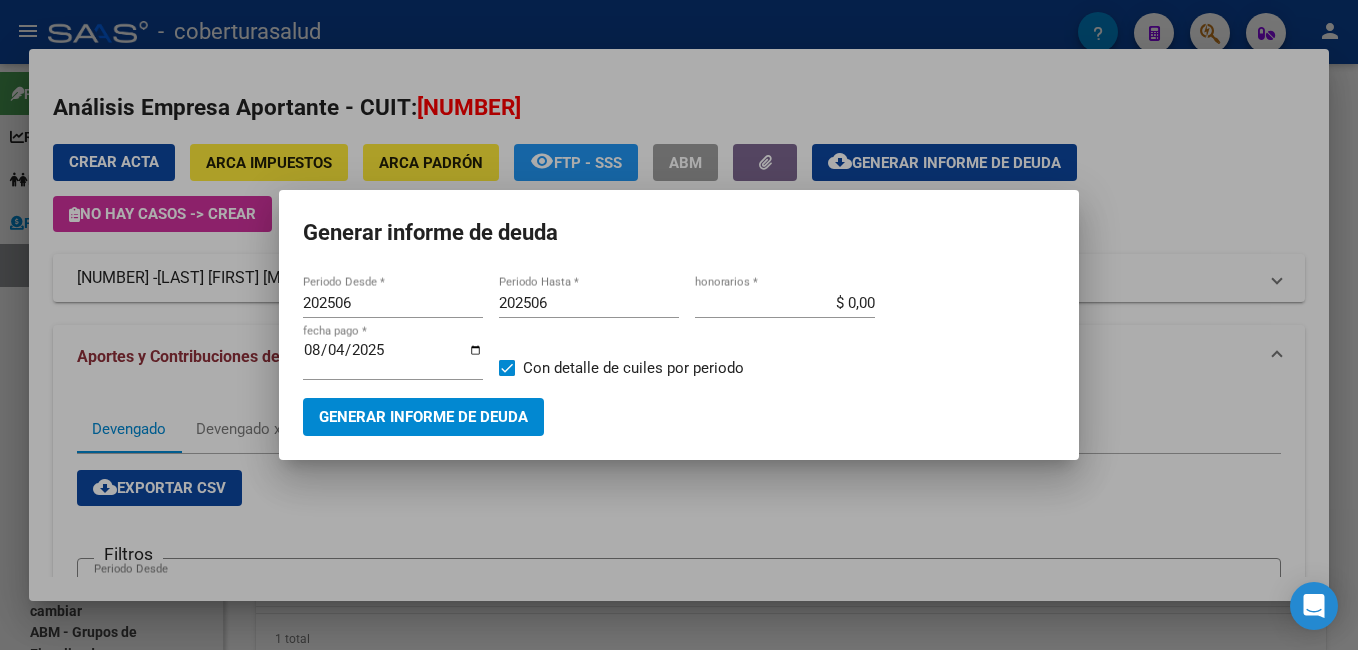 scroll, scrollTop: 0, scrollLeft: 0, axis: both 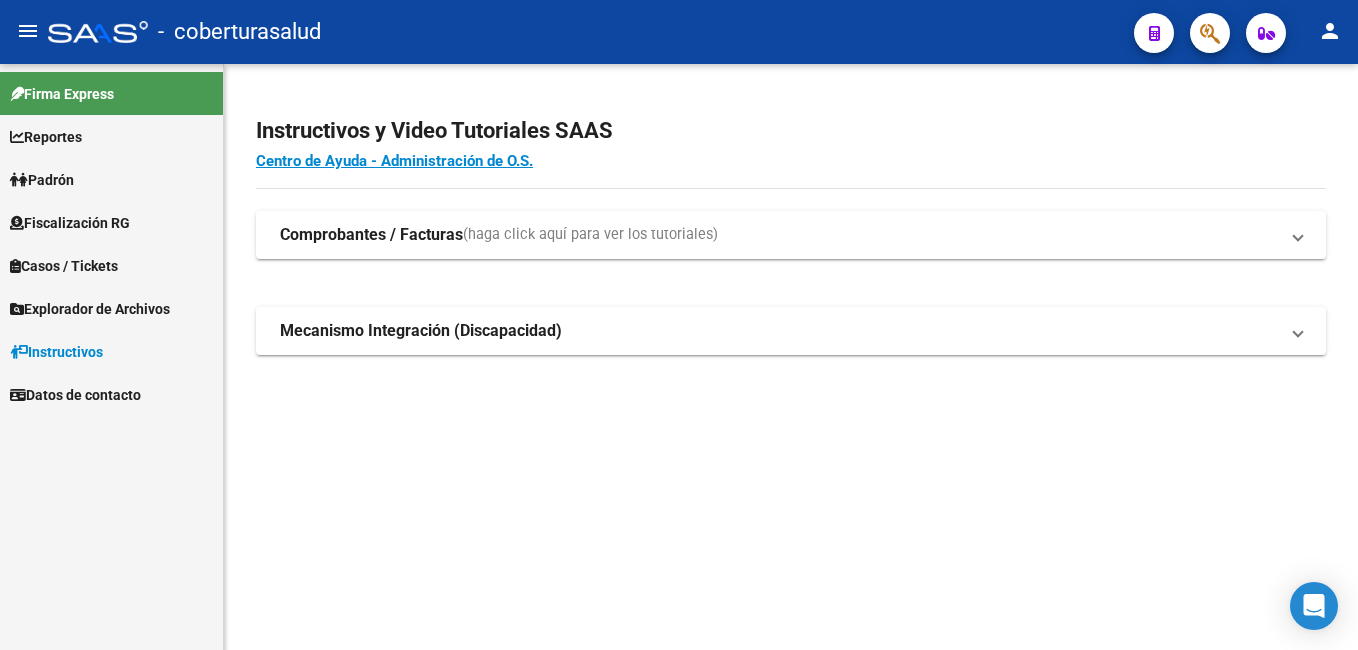 click on "Padrón" at bounding box center [42, 180] 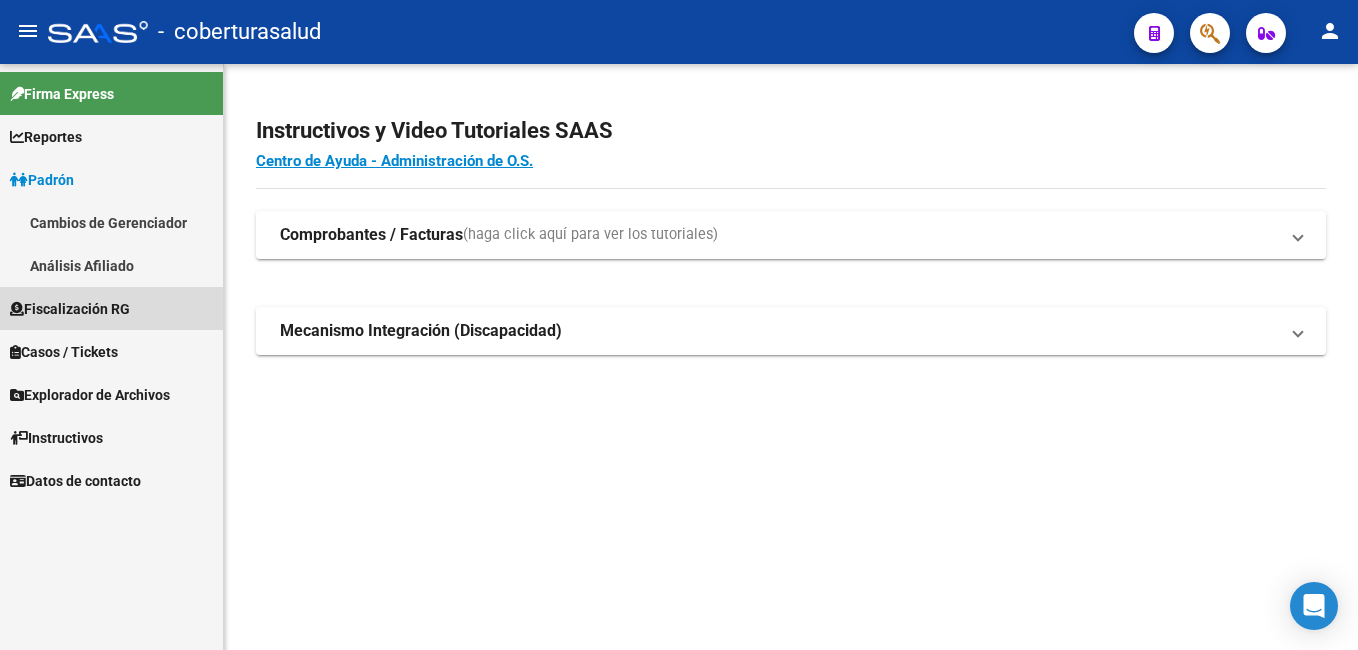 click on "Fiscalización RG" at bounding box center (70, 309) 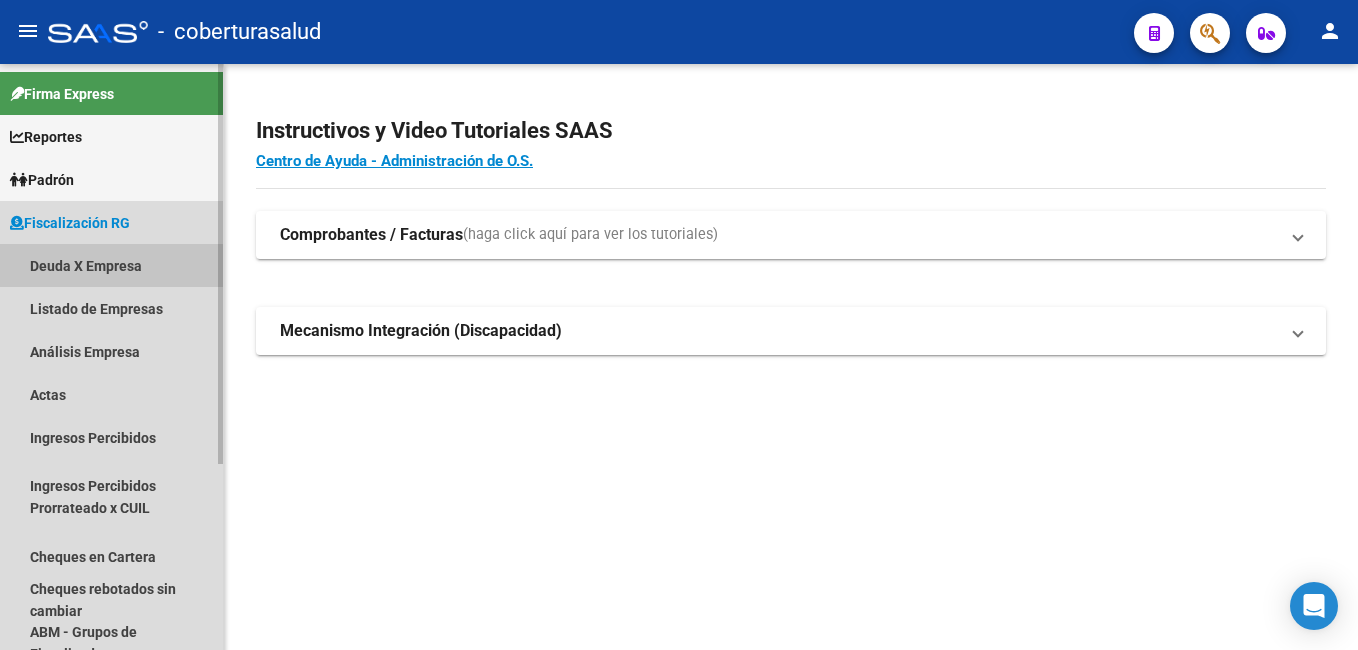 click on "Deuda X Empresa" at bounding box center (111, 265) 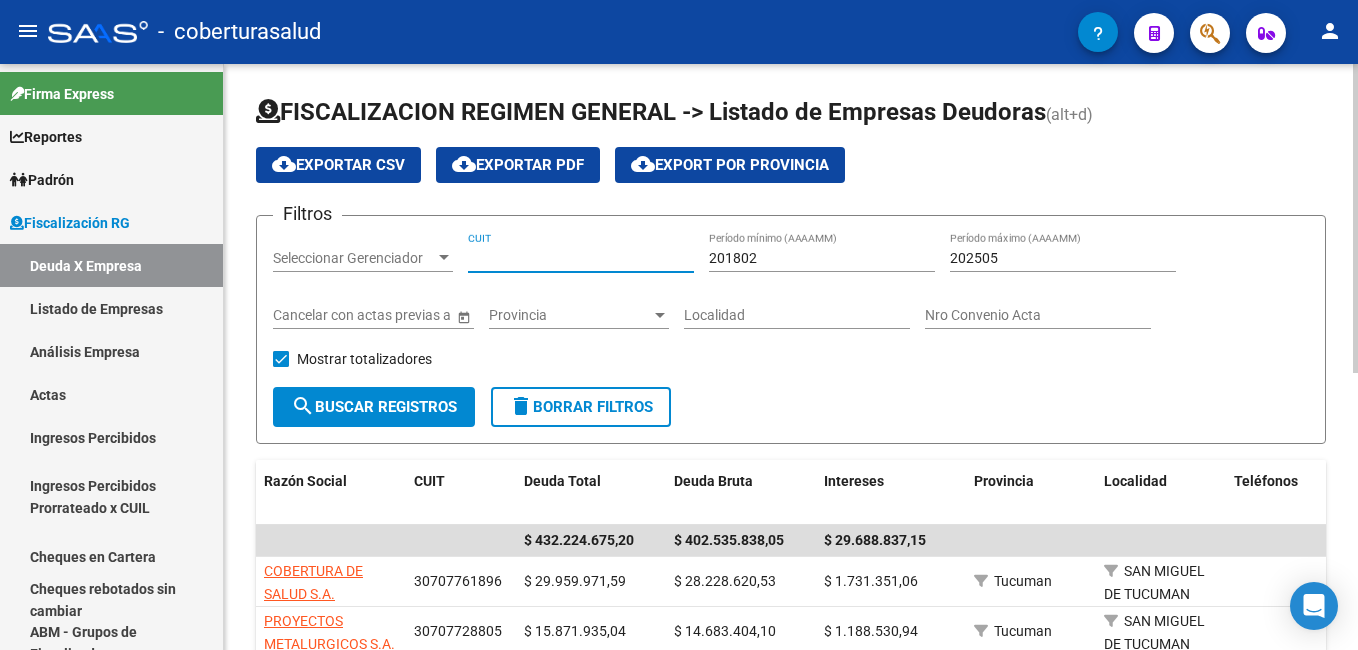 click on "CUIT" at bounding box center [581, 258] 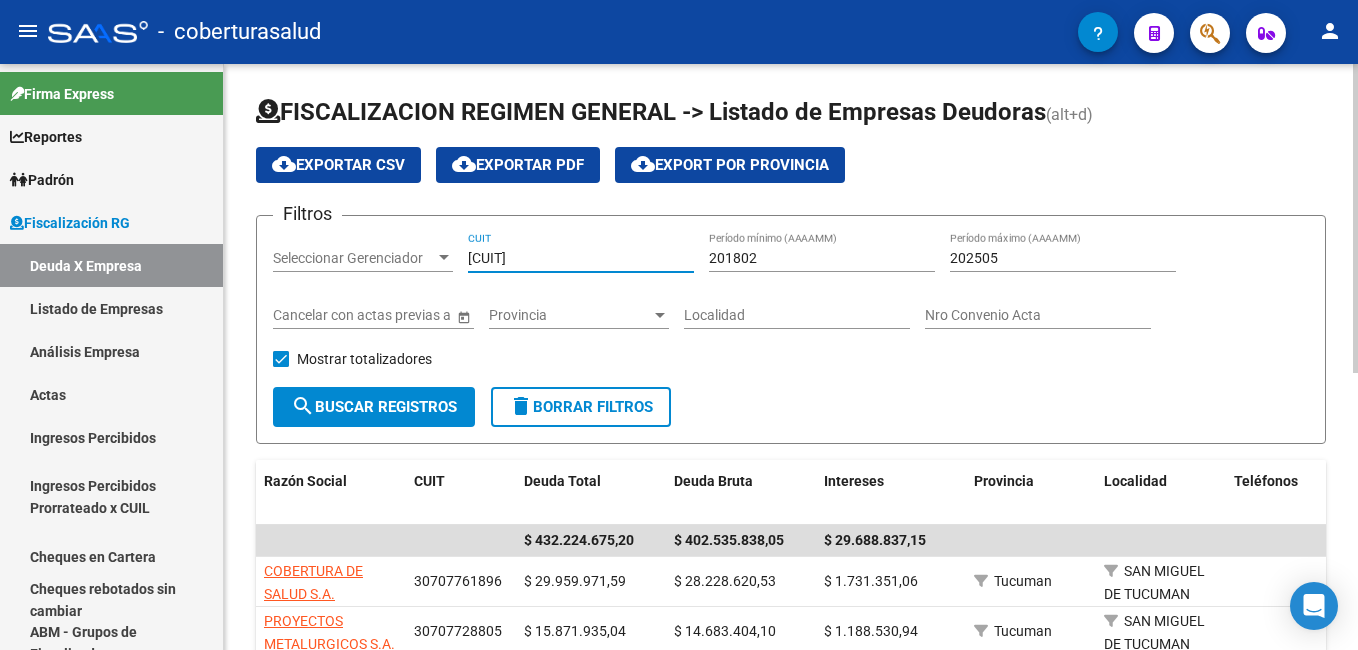 type on "30-70880507-2" 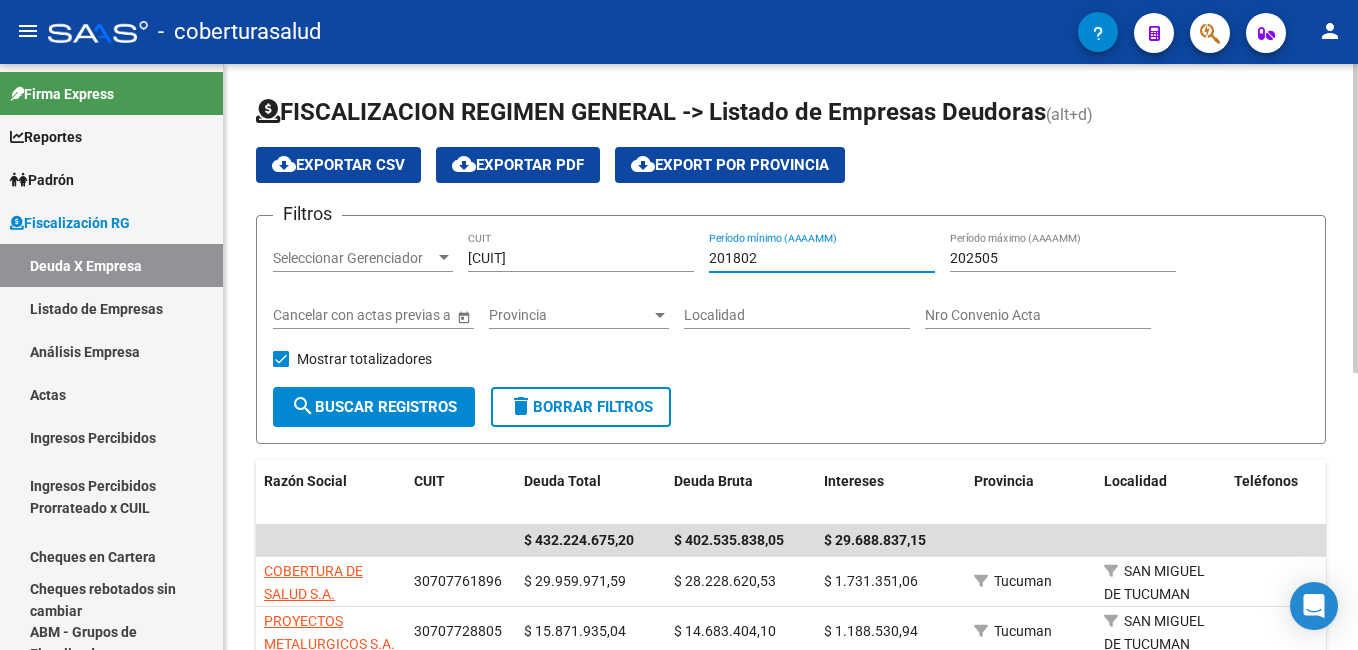 click on "201802" at bounding box center [822, 258] 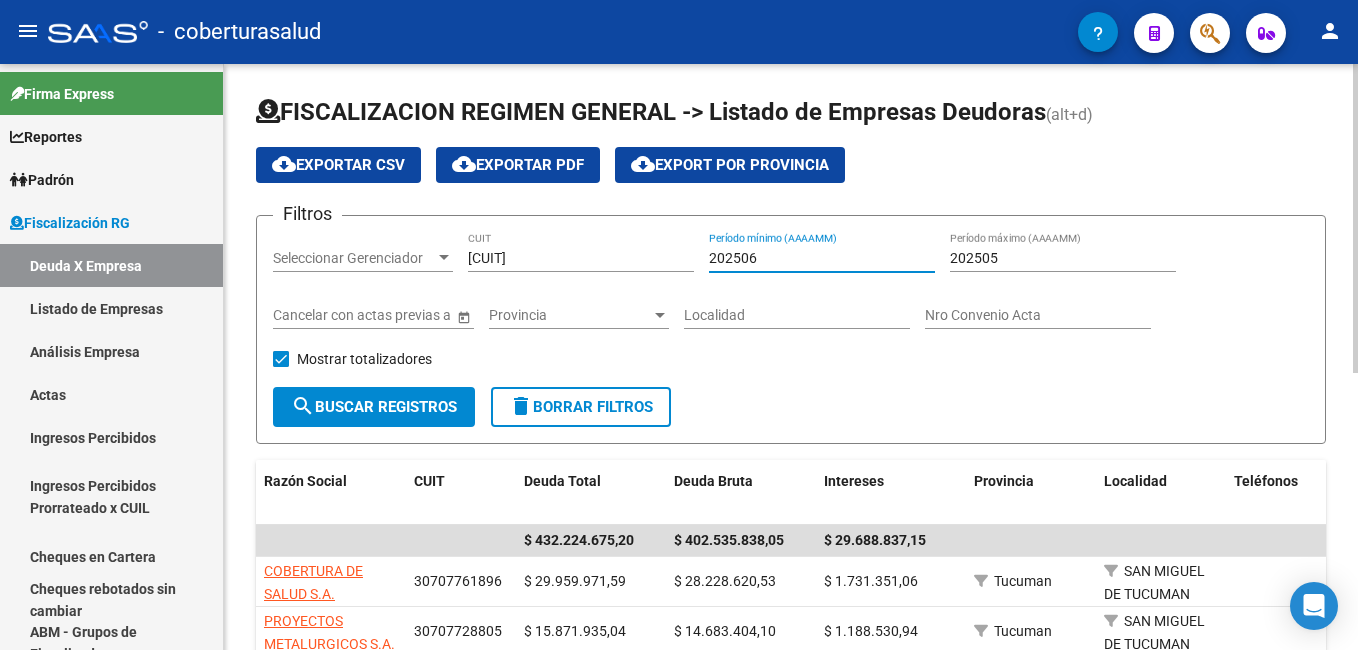type on "202506" 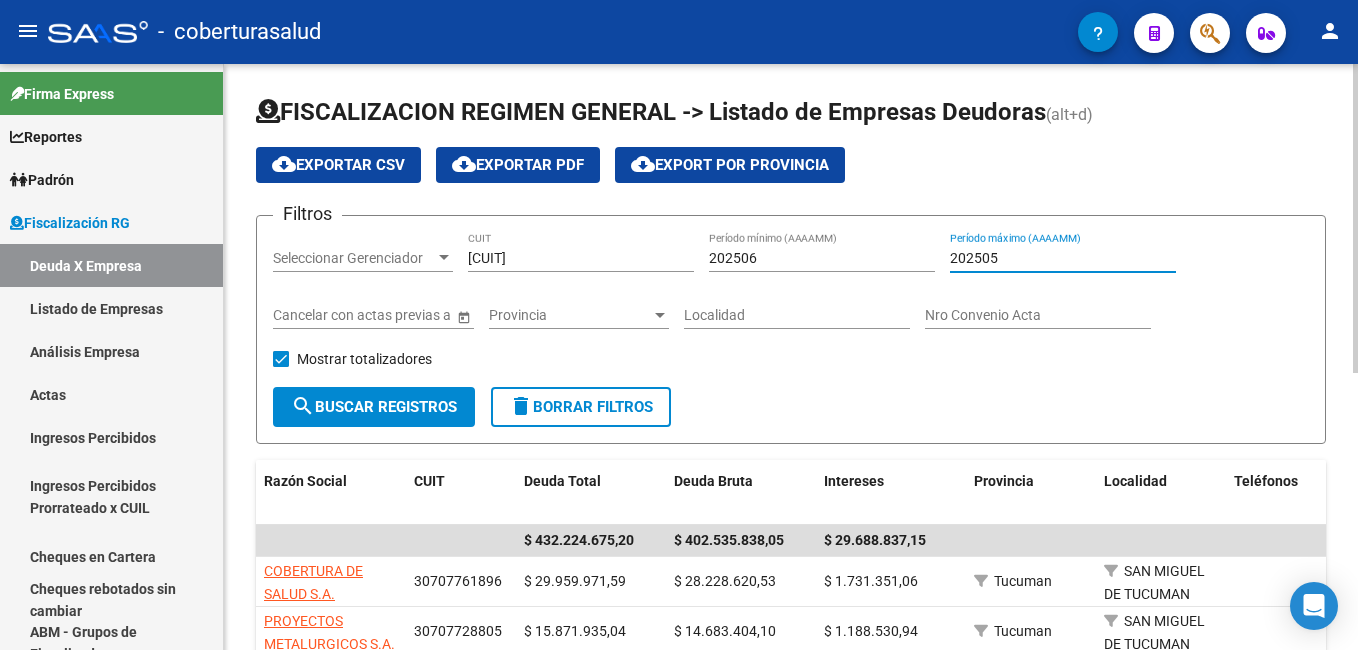 click on "202505" at bounding box center (1063, 258) 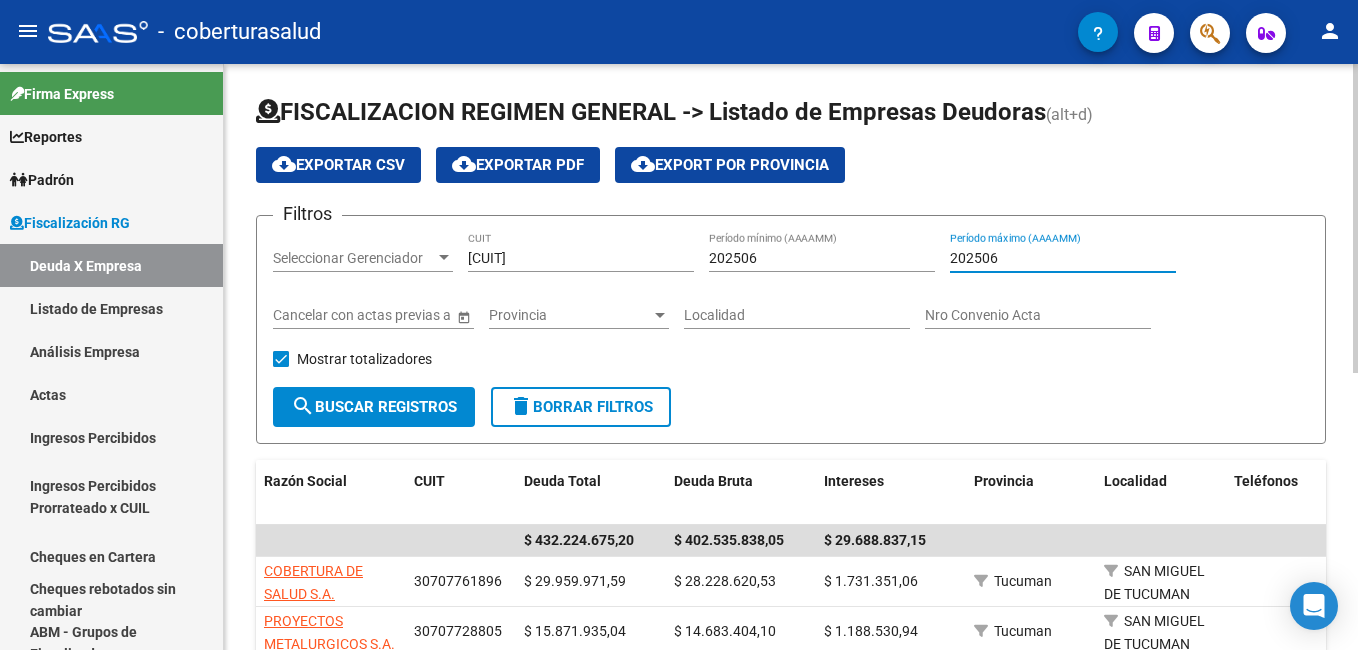 type on "202506" 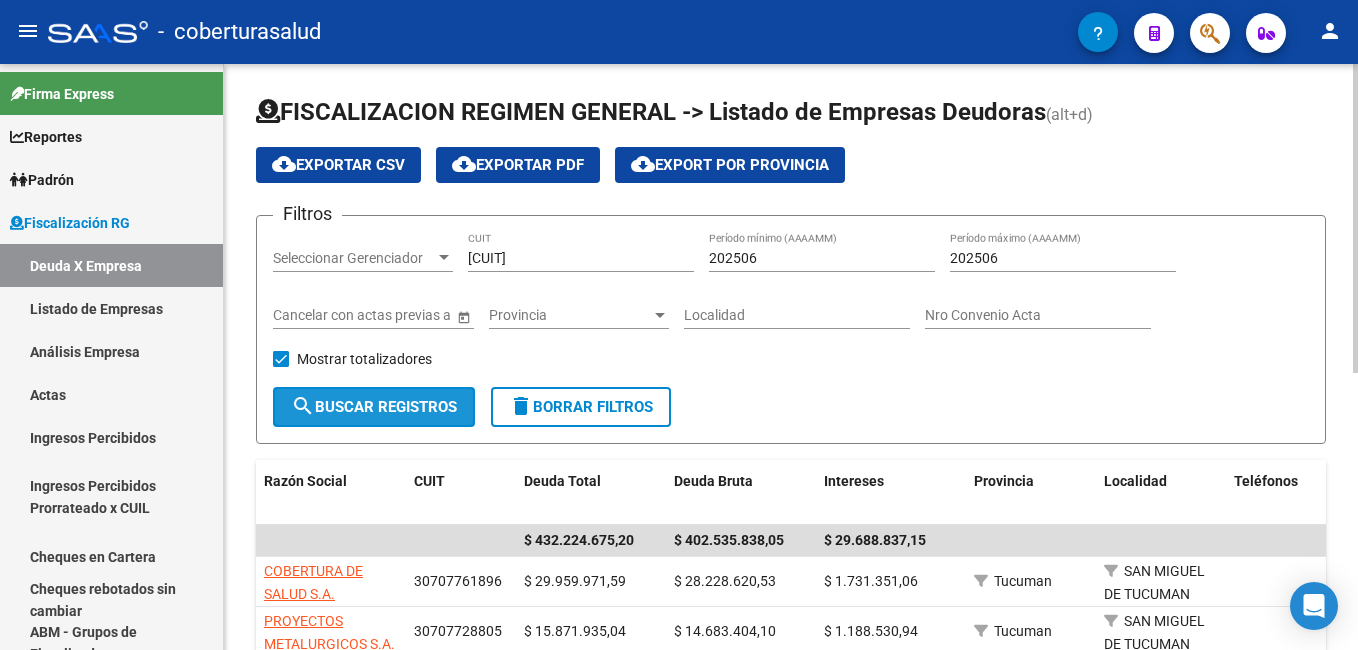 click on "search  Buscar Registros" 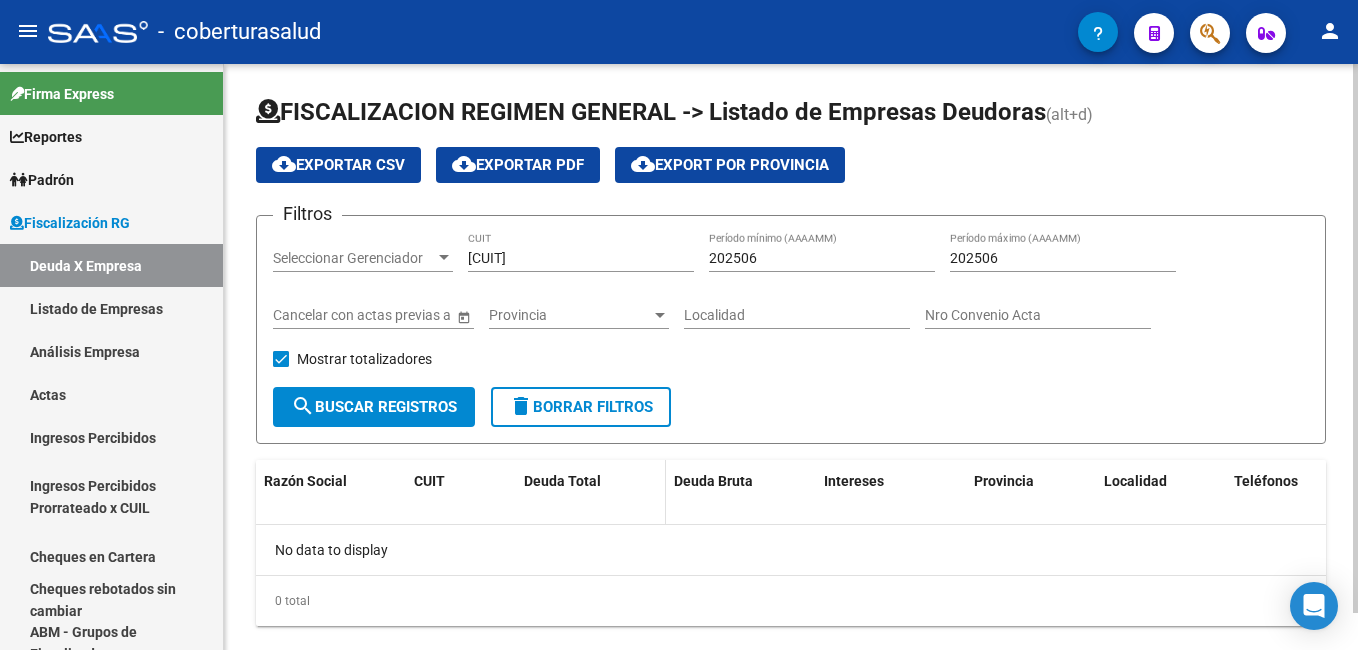 click on "Deuda Total" 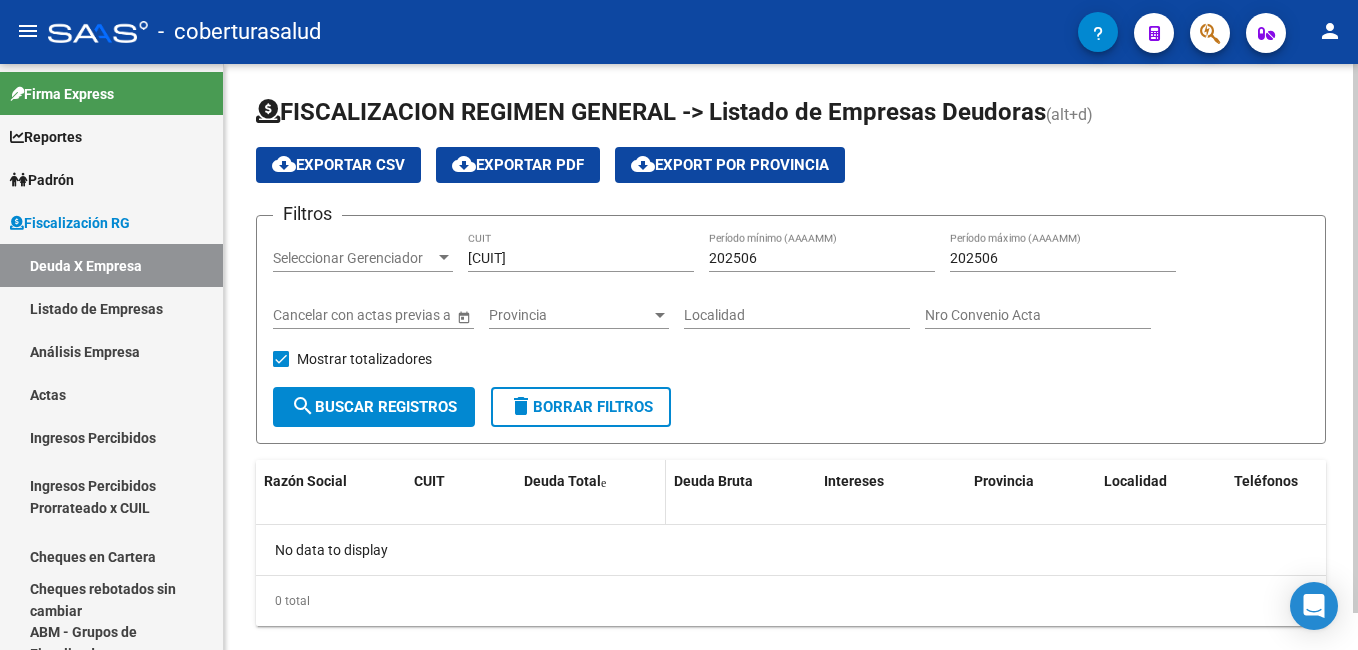 click on "Deuda Total" 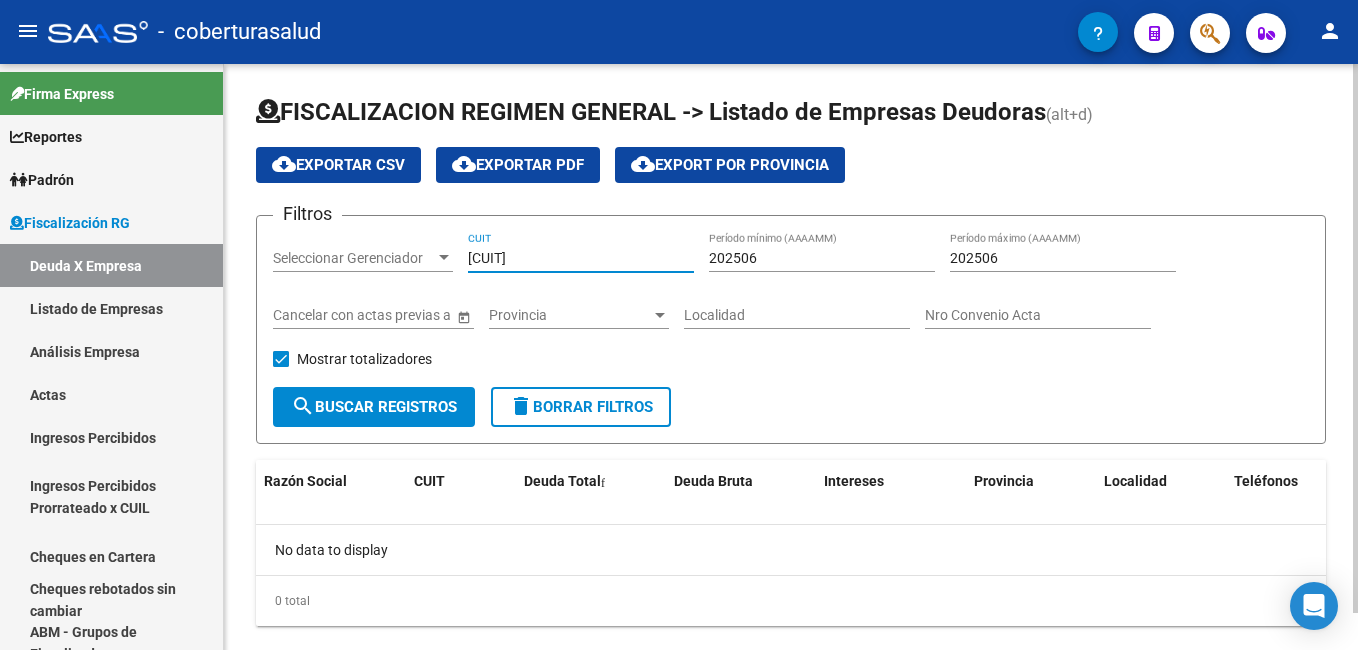 drag, startPoint x: 626, startPoint y: 265, endPoint x: 463, endPoint y: 268, distance: 163.0276 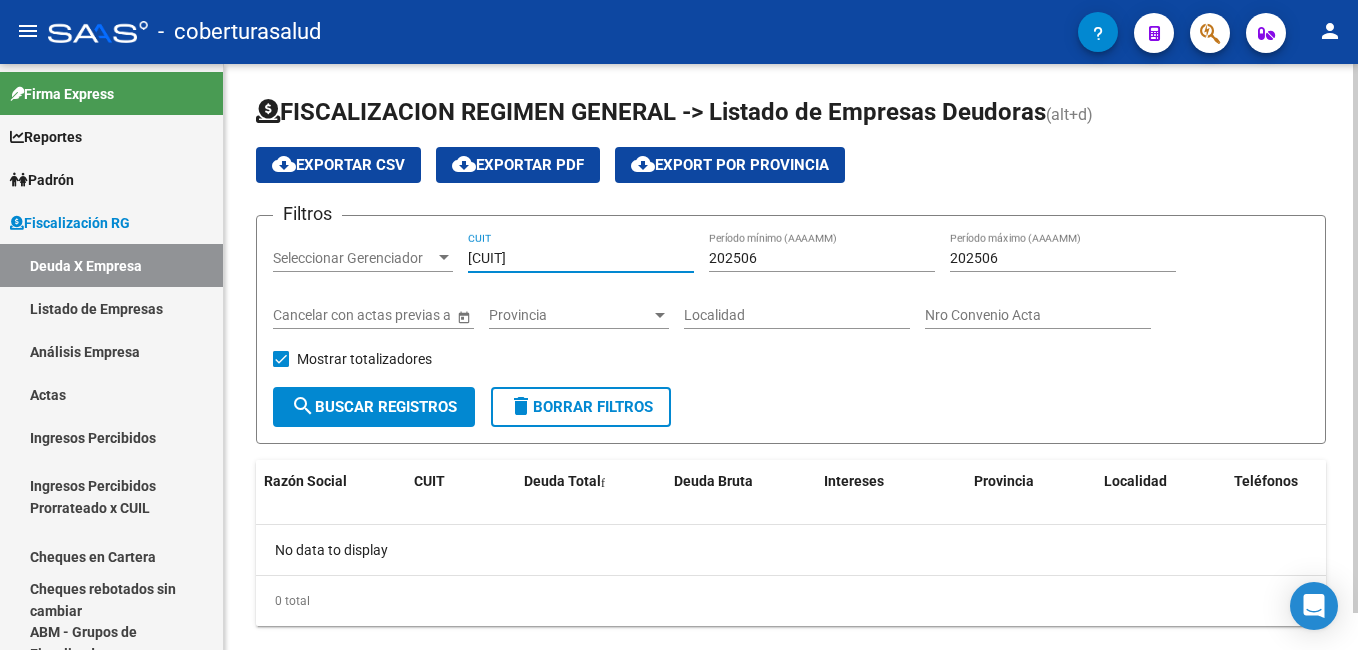 paste on "20-14085185-0" 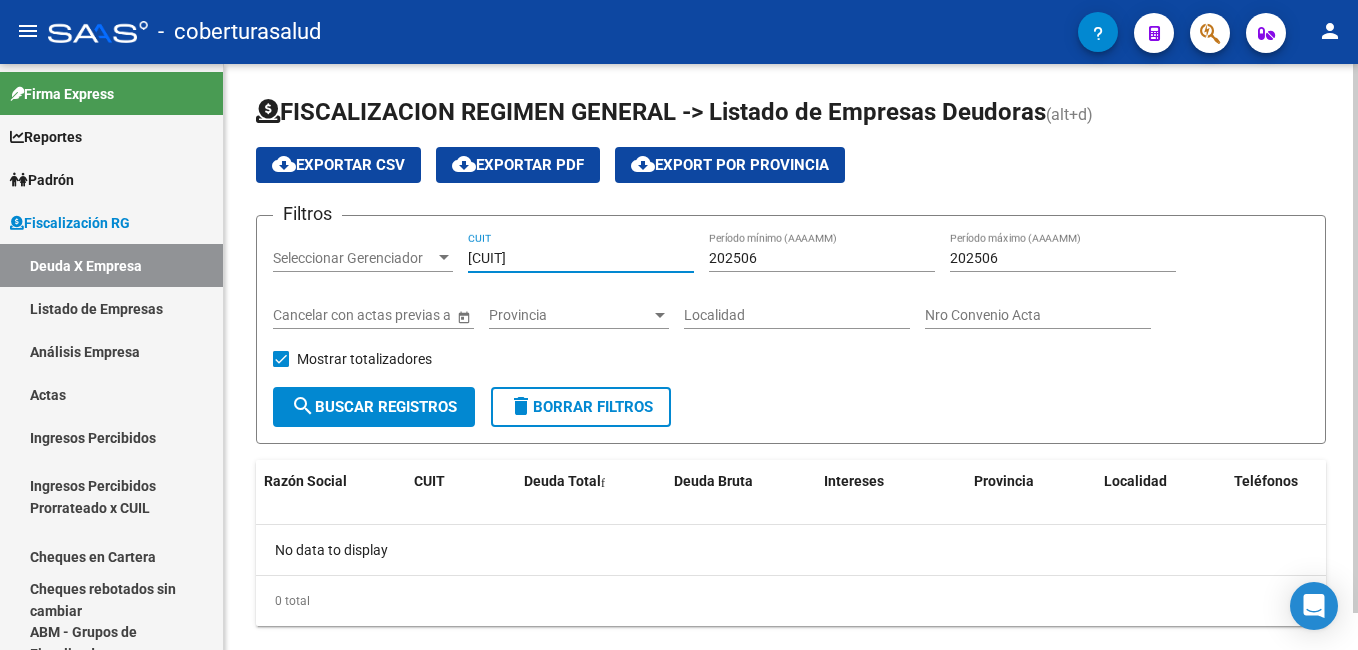 type on "20-14085185-0" 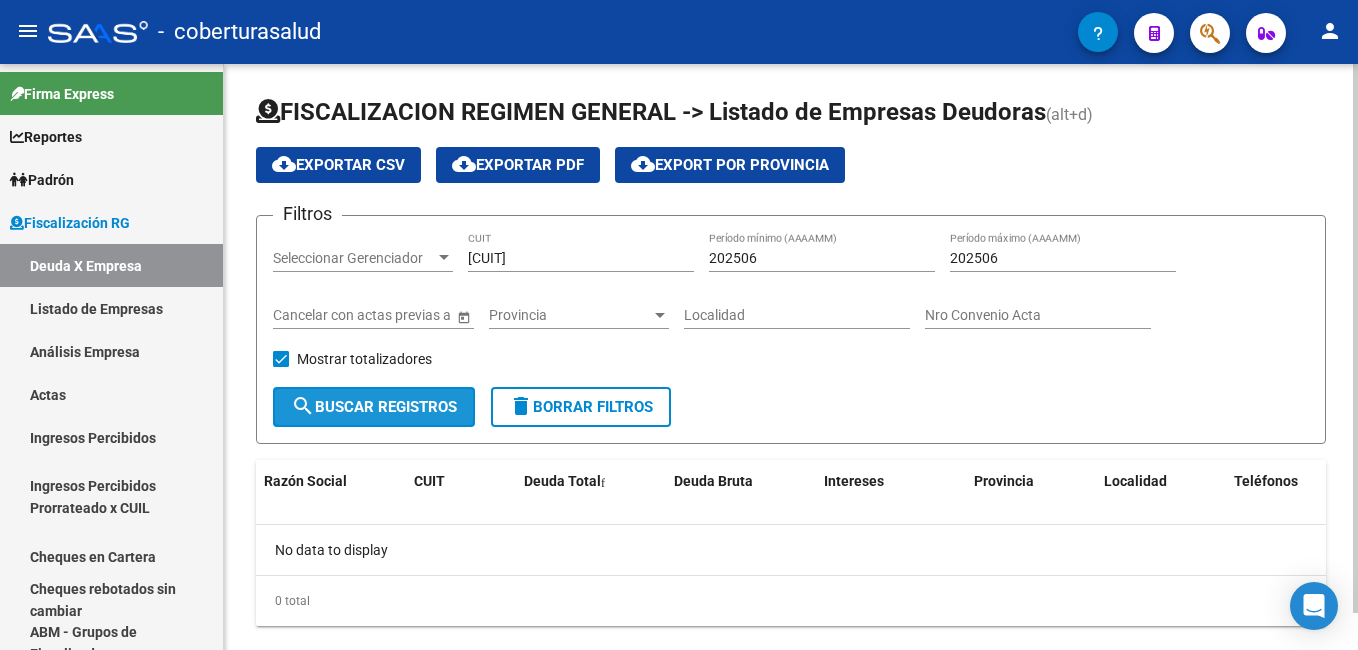 click on "search  Buscar Registros" 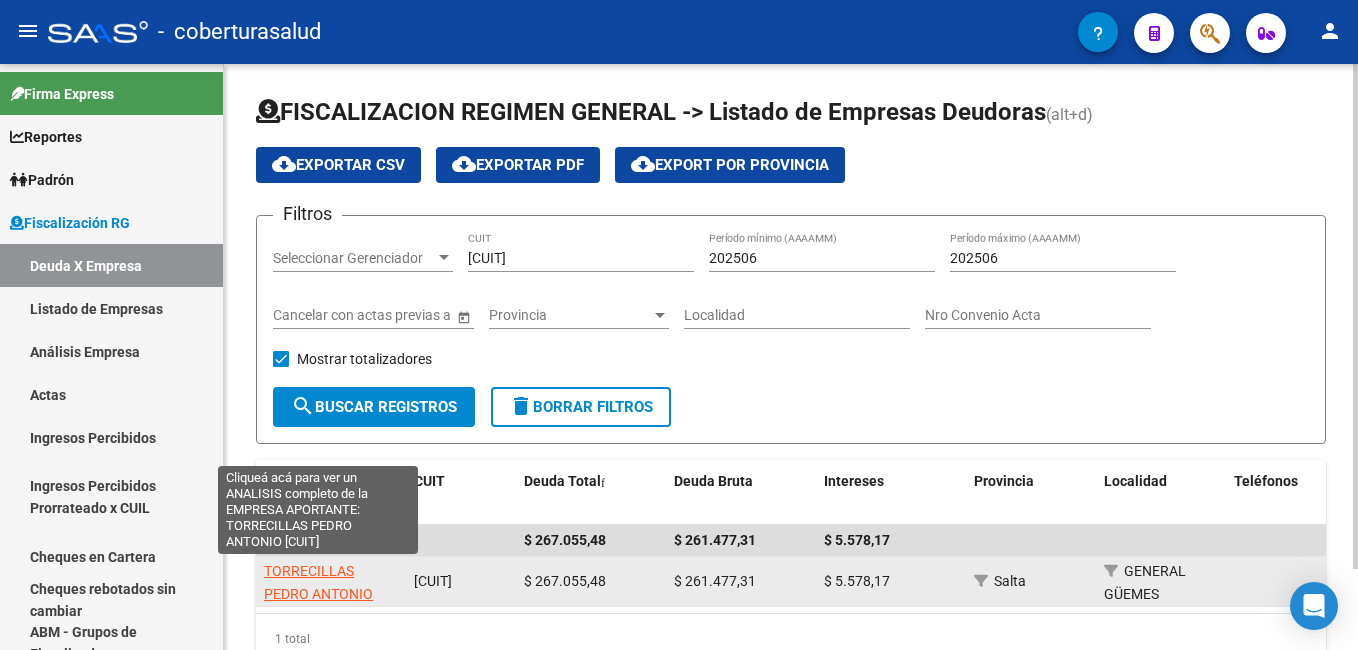 click on "TORRECILLAS PEDRO ANTONIO" 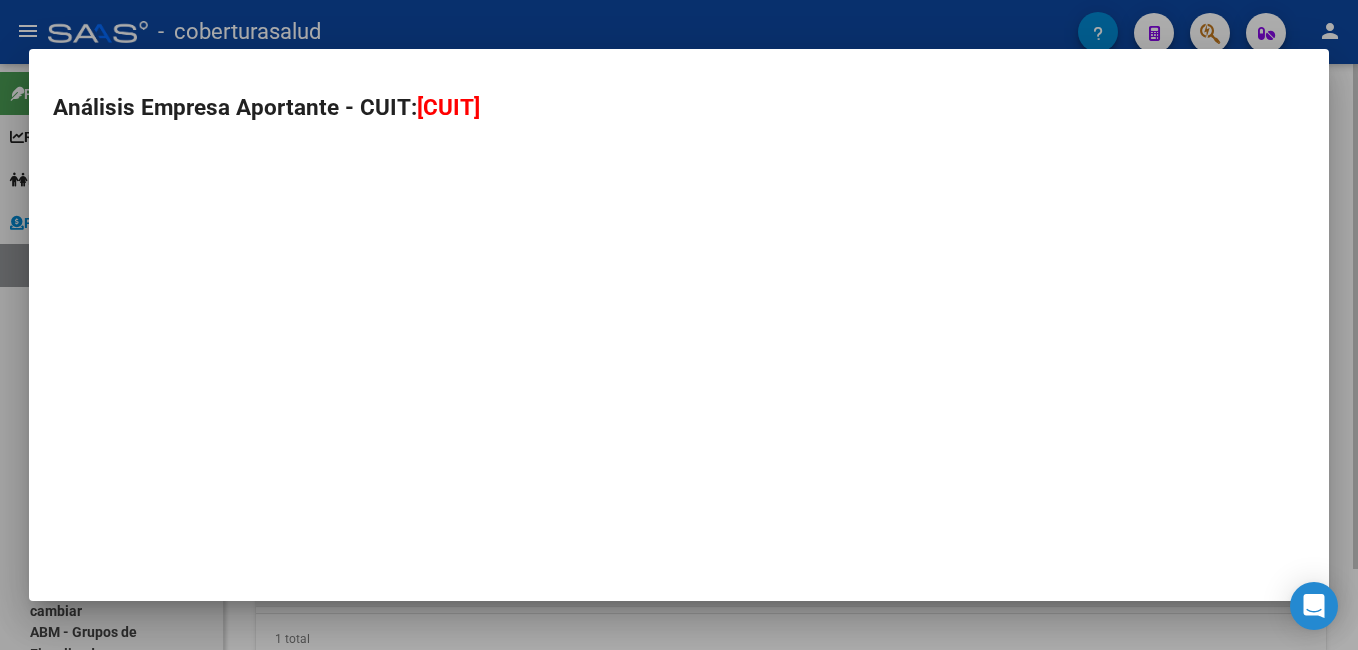 click on "Análisis Empresa Aportante - CUIT:  20140851850" at bounding box center [679, 325] 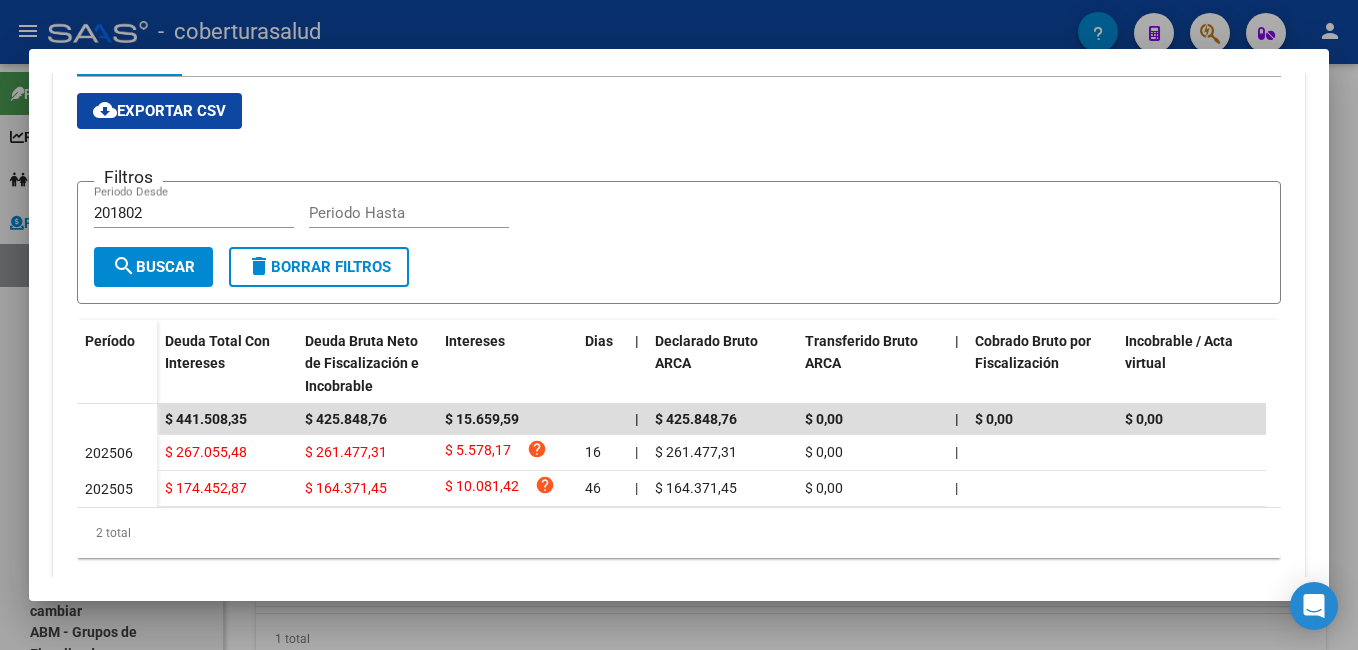 scroll, scrollTop: 385, scrollLeft: 0, axis: vertical 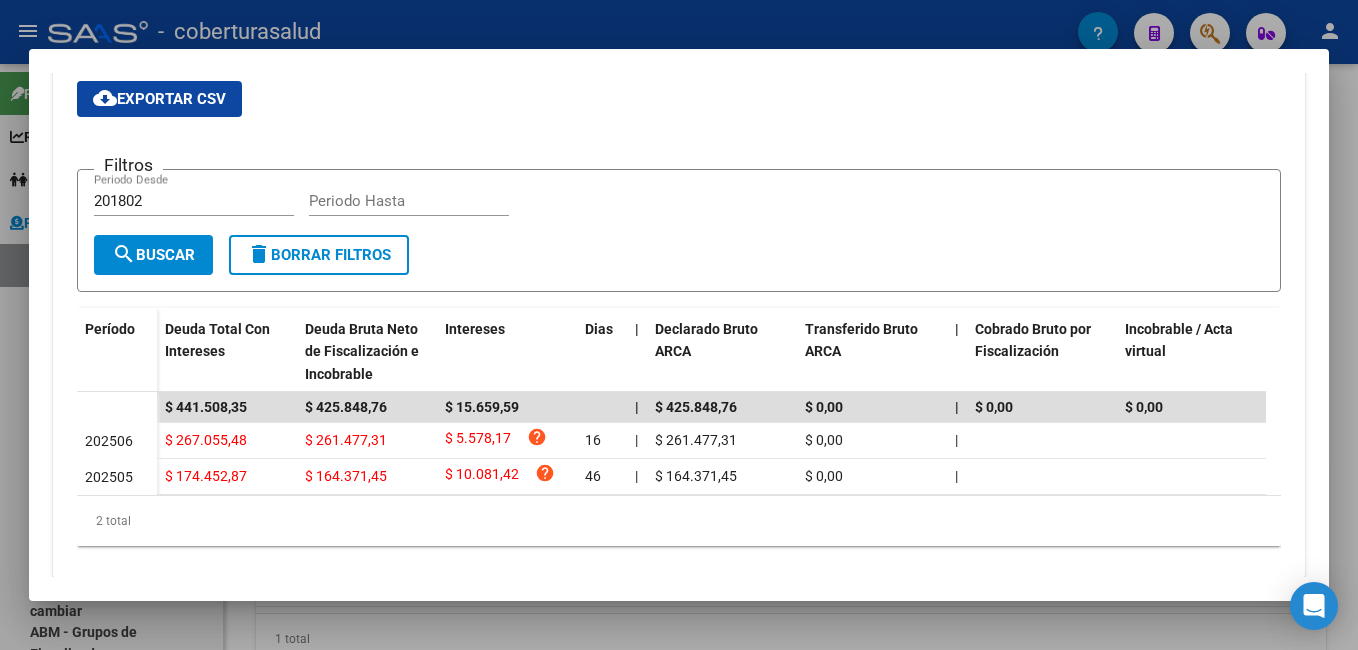 click on "201802" at bounding box center (194, 201) 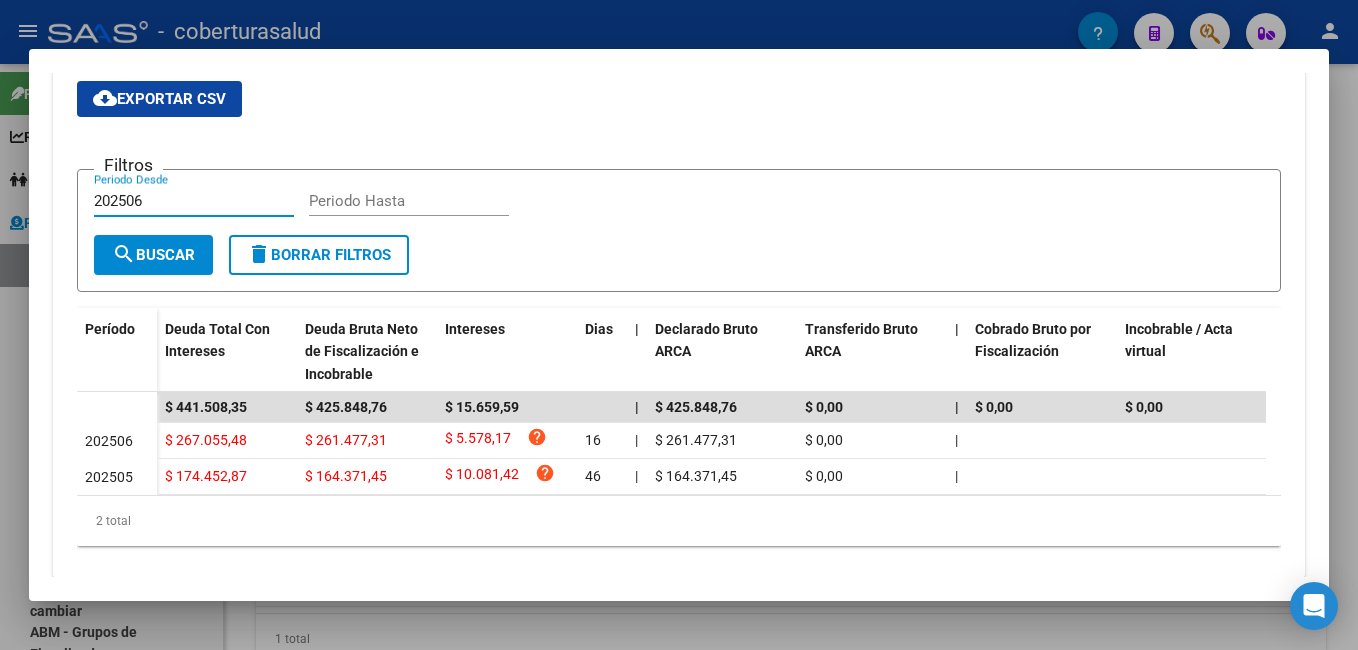 type on "202506" 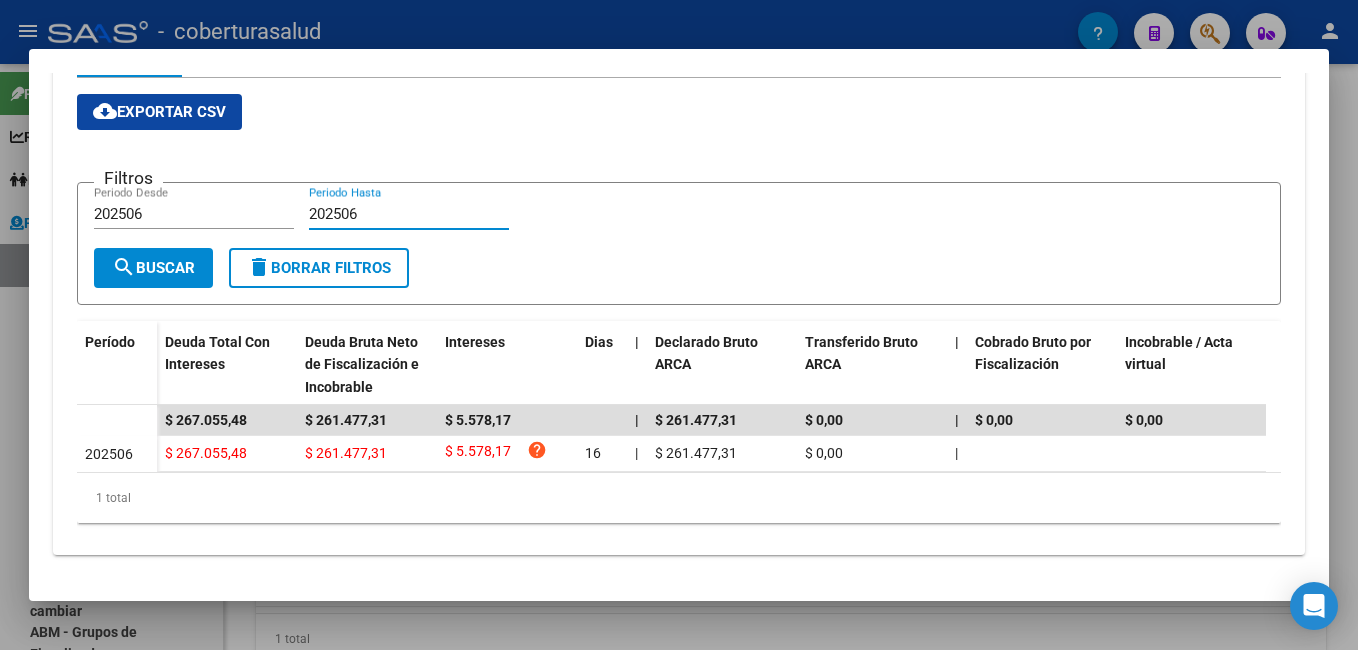 scroll, scrollTop: 389, scrollLeft: 0, axis: vertical 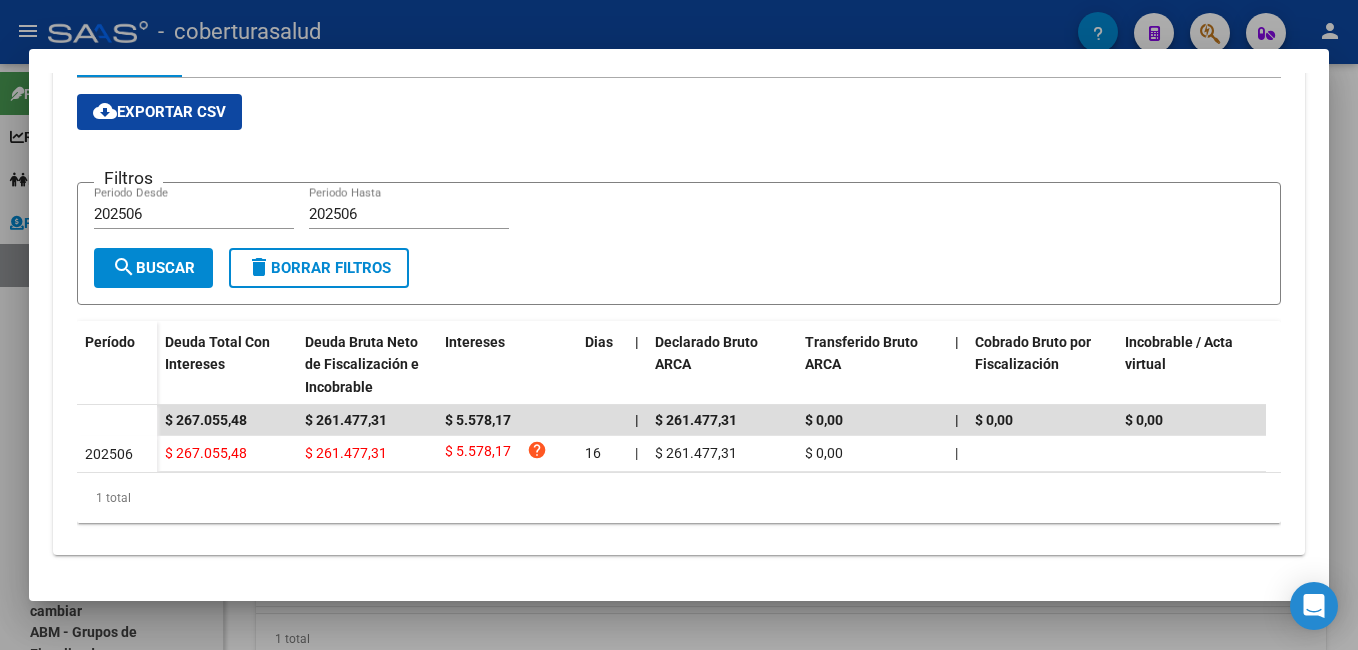 click at bounding box center (679, 325) 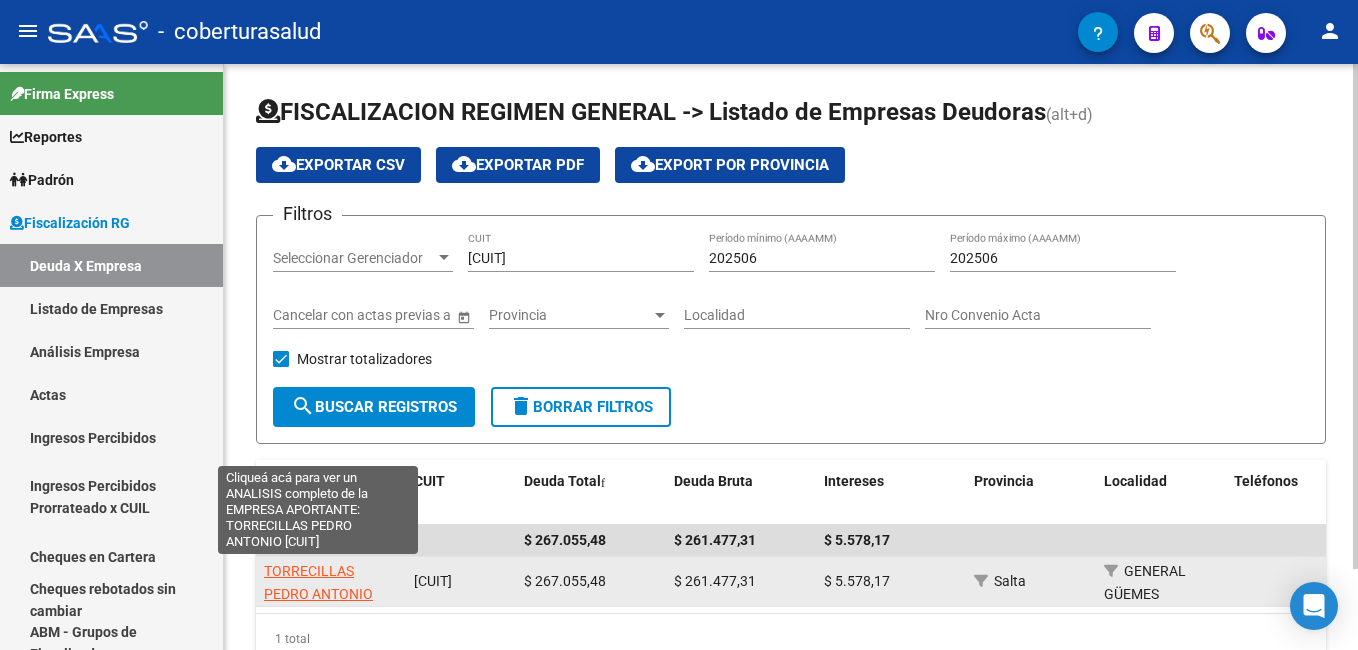click on "TORRECILLAS PEDRO ANTONIO" 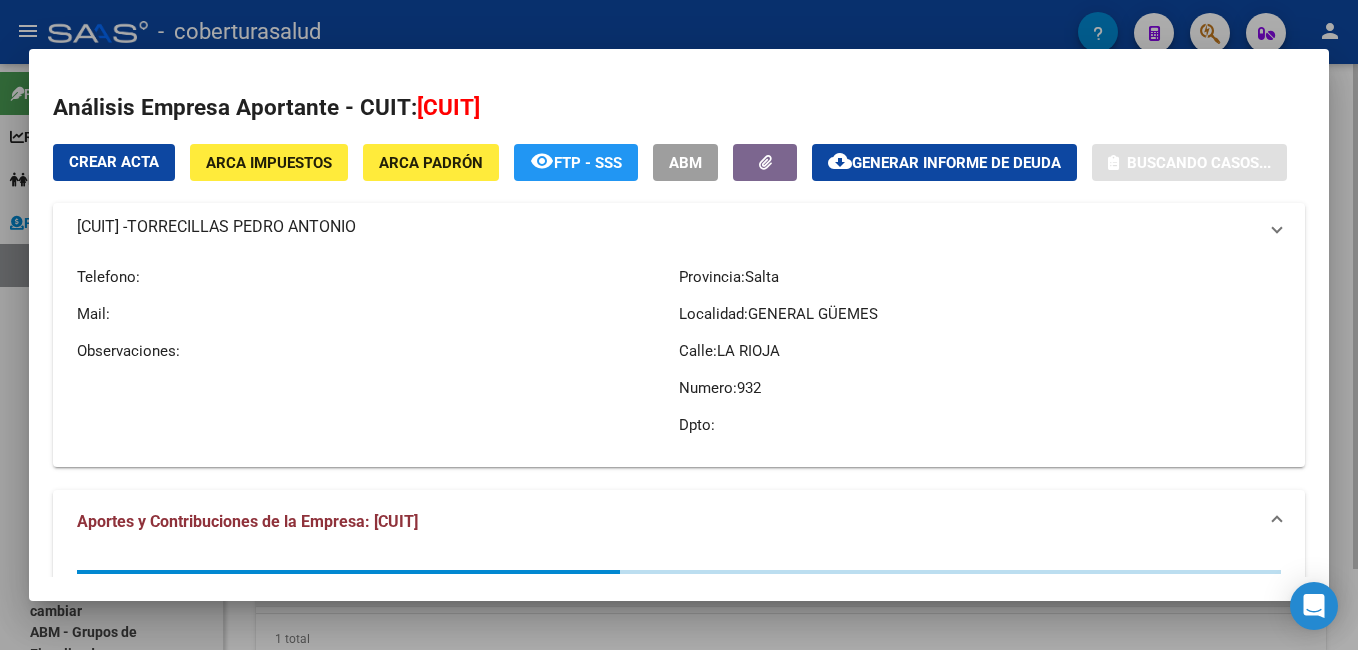 click on "Análisis Empresa Aportante - CUIT:  20140851850 Crear Acta ARCA Impuestos ARCA Padrón remove_red_eye  FTP - SSS  ABM  cloud_download  Generar informe de deuda    Buscando casos...  20140851850 -   TORRECILLAS PEDRO ANTONIO Telefono:  Mail:  Observaciones:  Provincia:  Salta Localidad:  GENERAL GÜEMES Calle:  LA RIOJA Numero:  932 Dpto:  Aportes y Contribuciones de la Empresa: 20140851850" at bounding box center [679, 325] 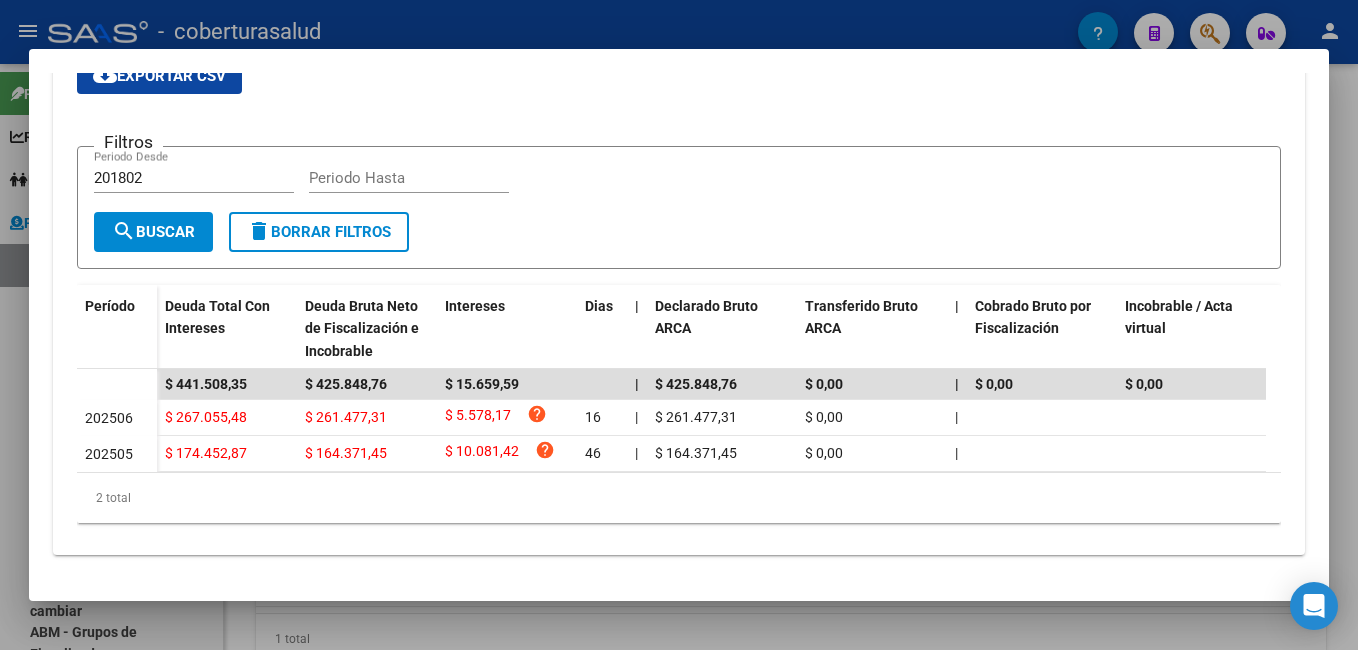 scroll, scrollTop: 429, scrollLeft: 0, axis: vertical 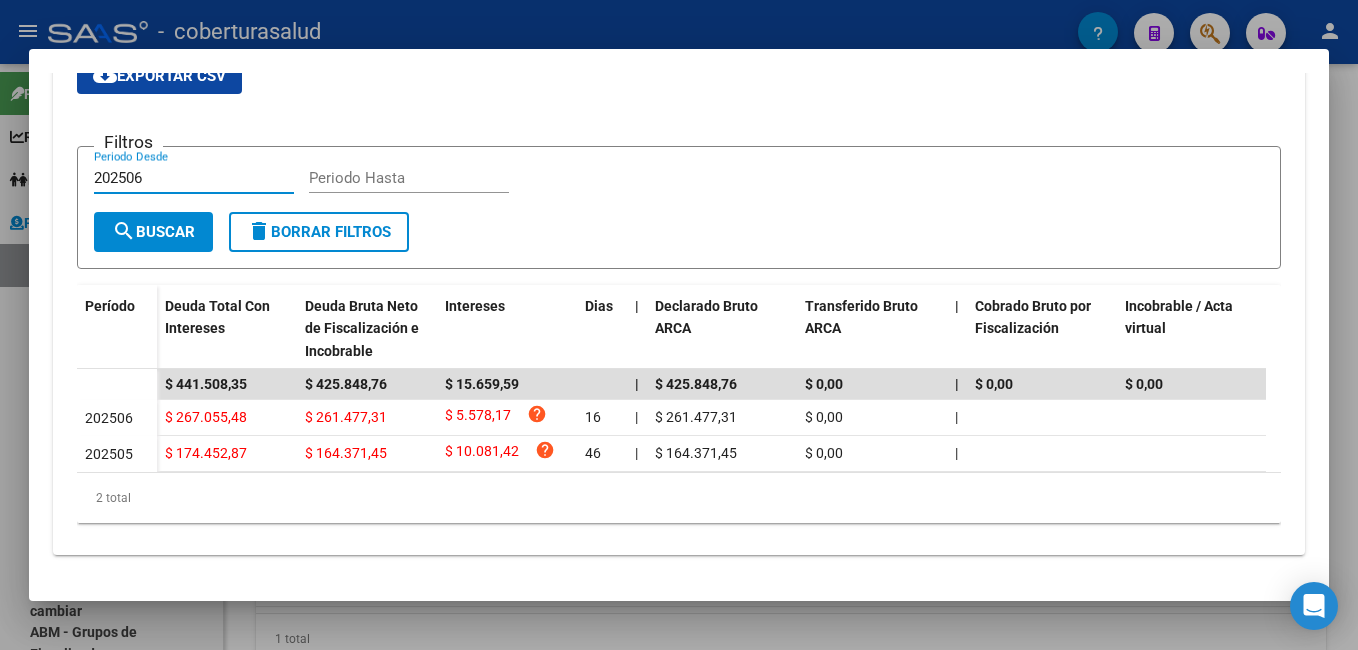 type on "202506" 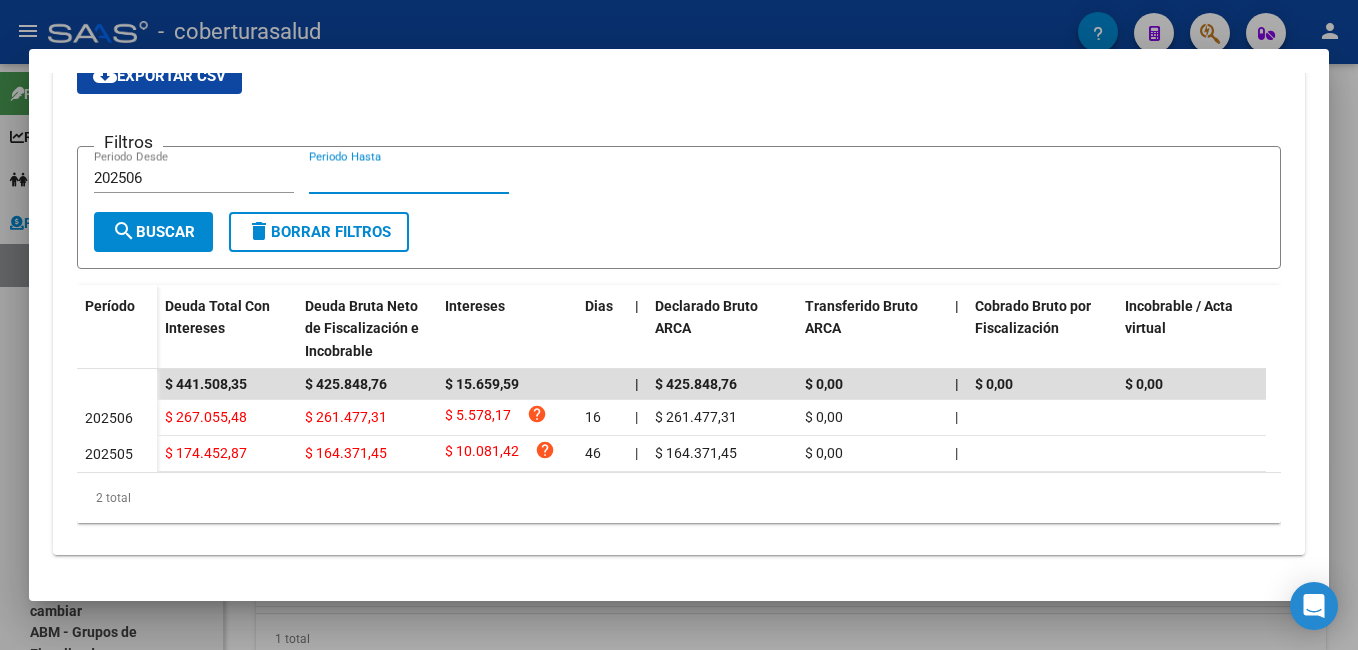click on "Periodo Hasta" at bounding box center [409, 178] 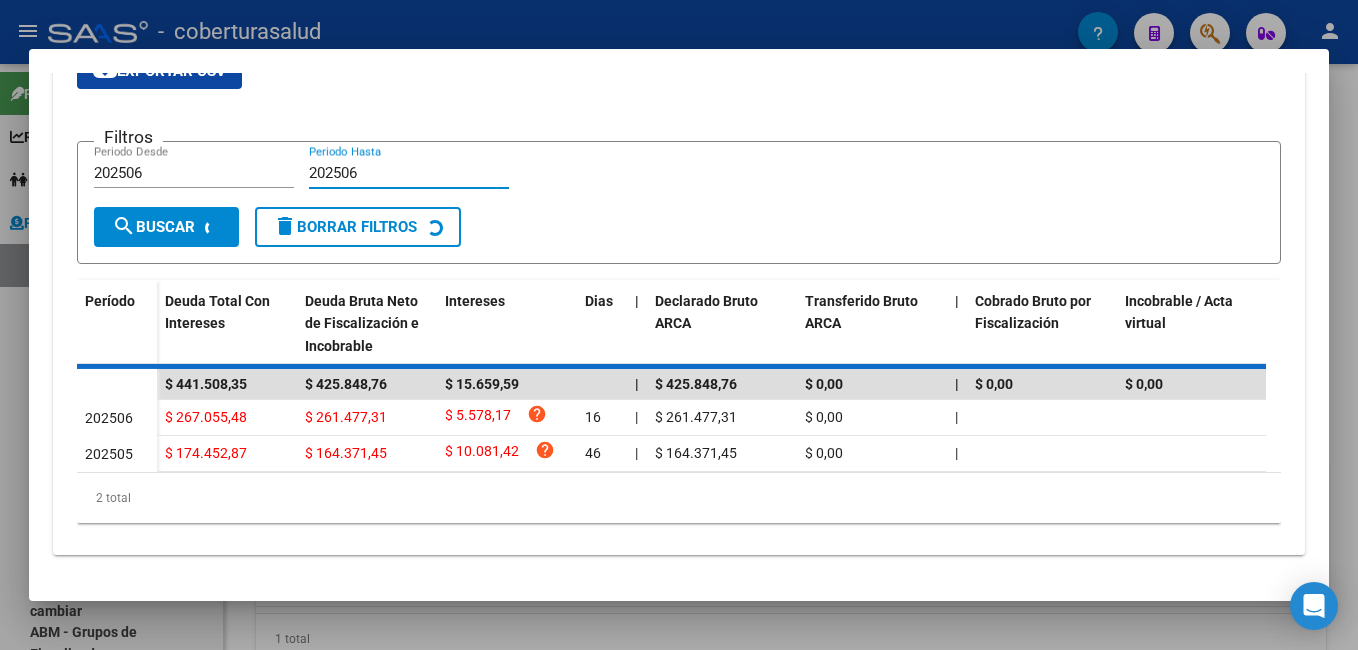 scroll, scrollTop: 392, scrollLeft: 0, axis: vertical 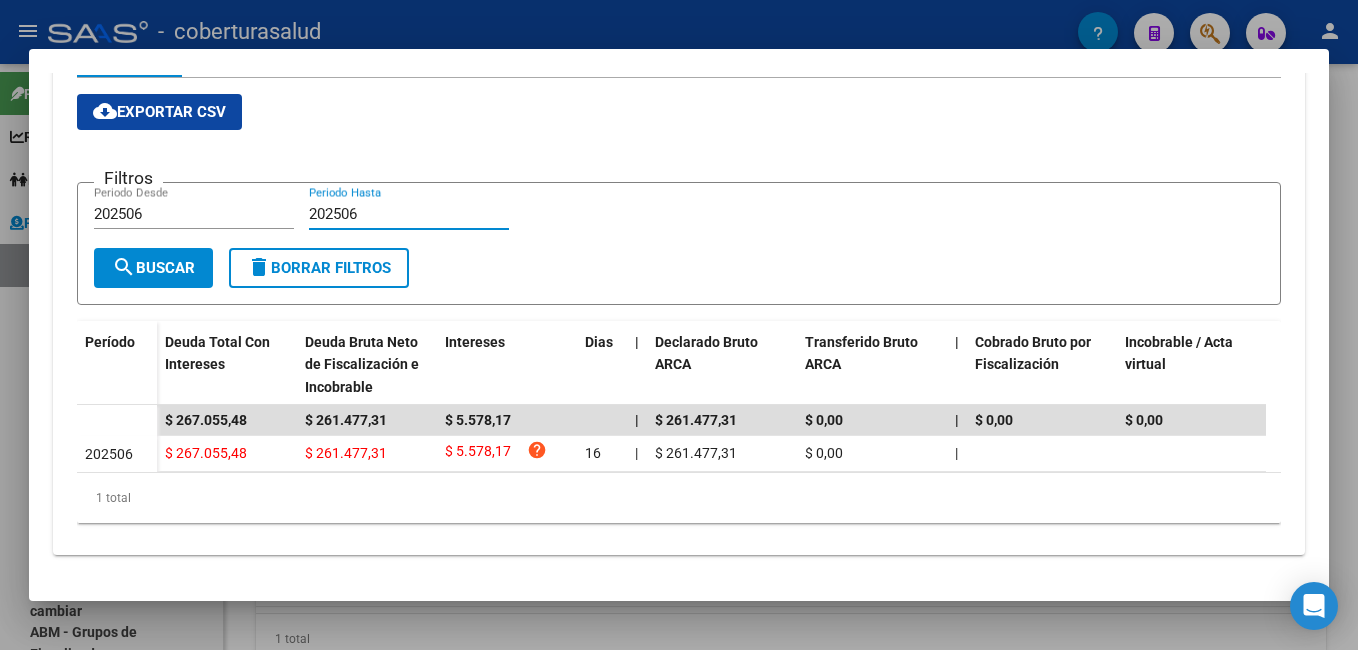 type on "202506" 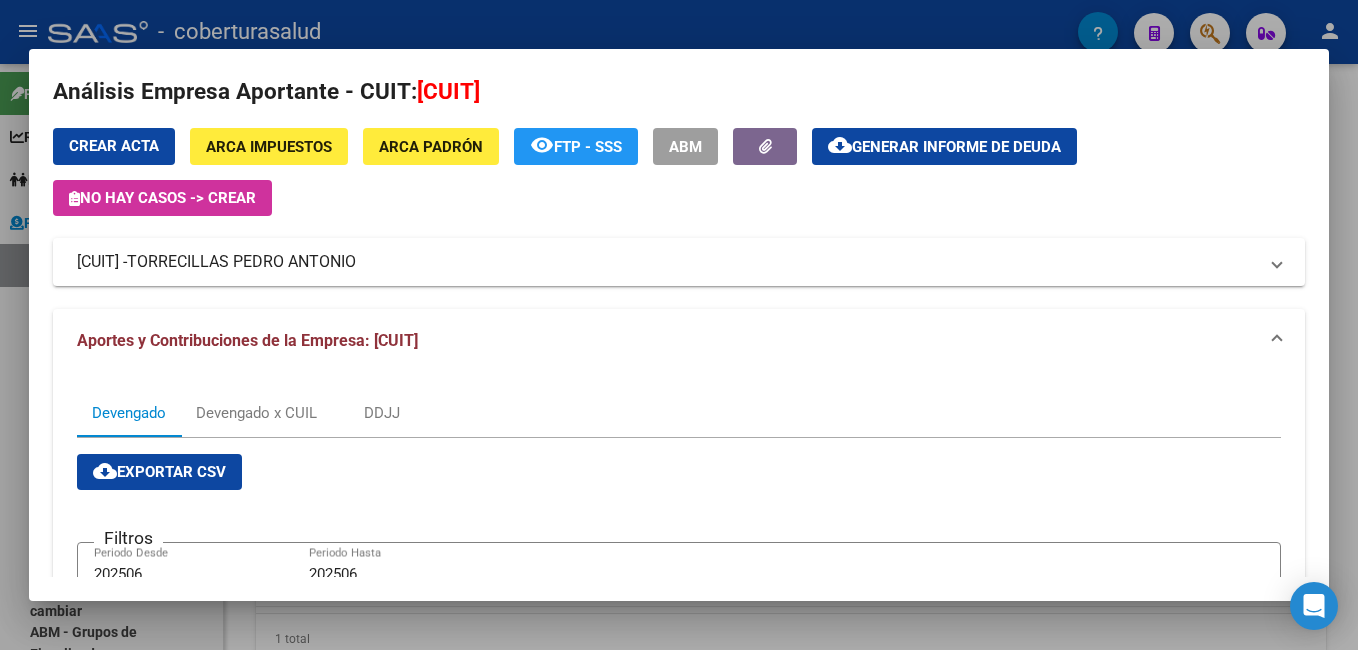 scroll, scrollTop: 0, scrollLeft: 0, axis: both 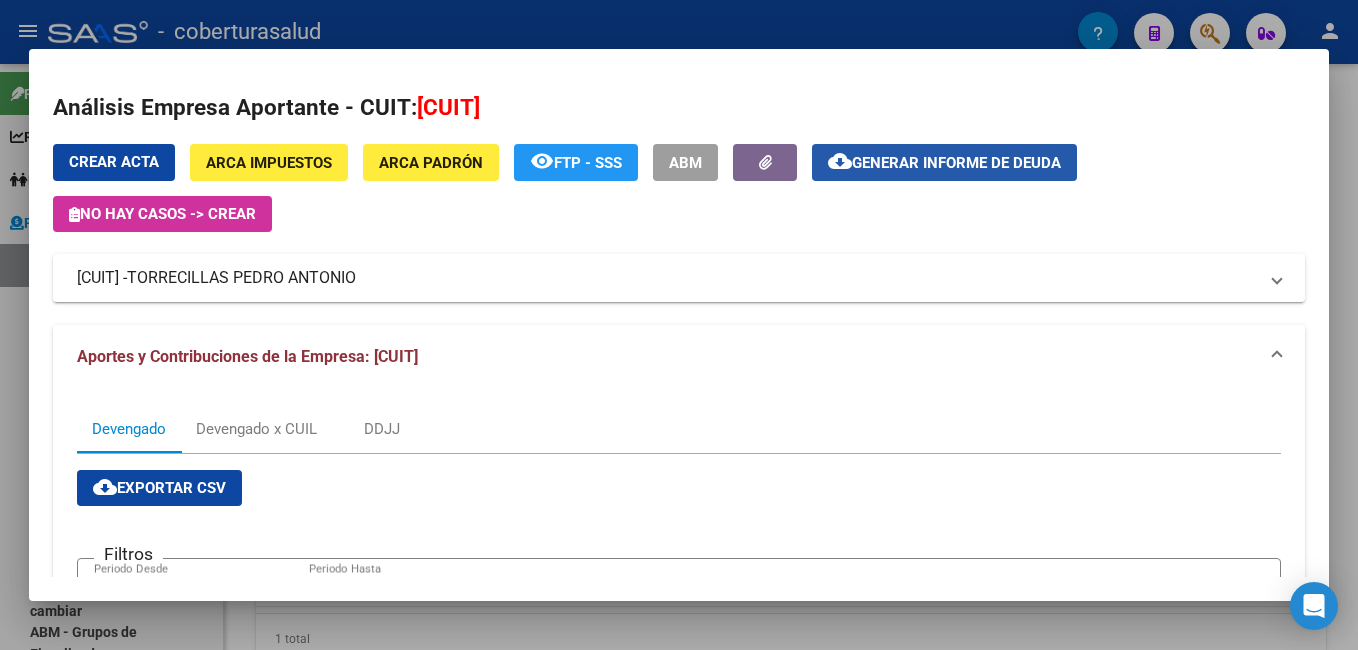 click on "cloud_download  Generar informe de deuda" 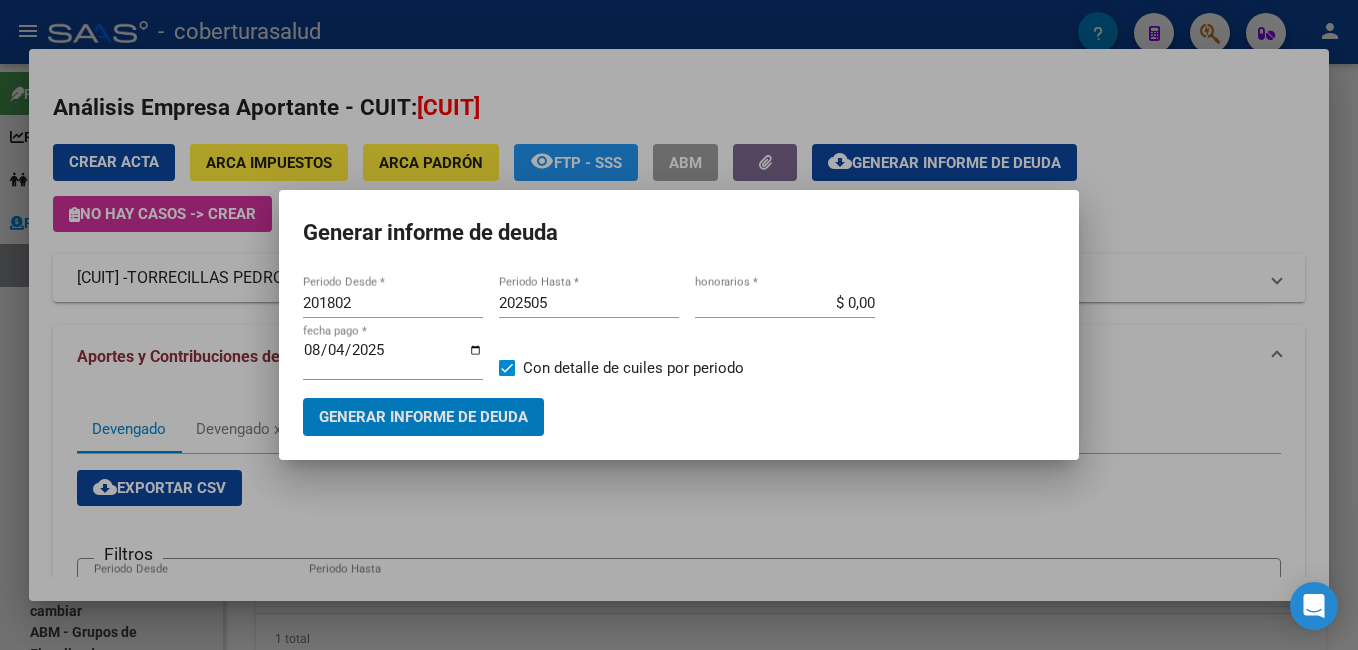 click on "201802" at bounding box center (393, 303) 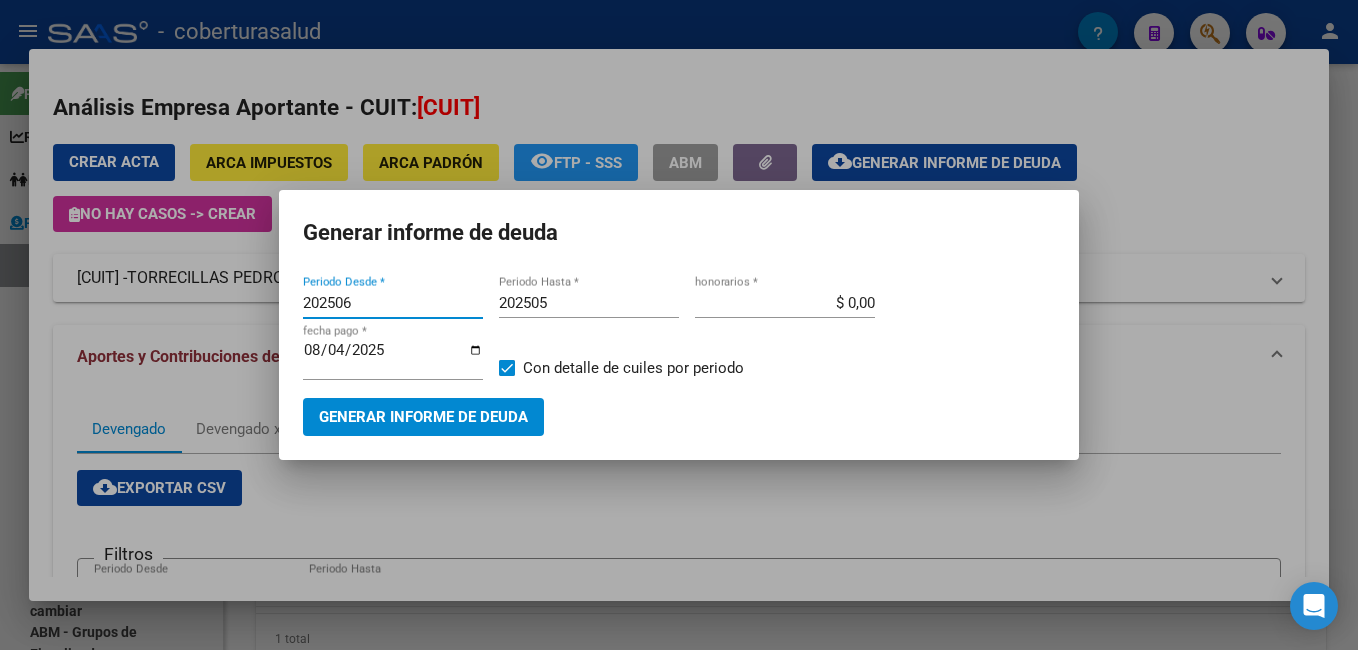 type on "202506" 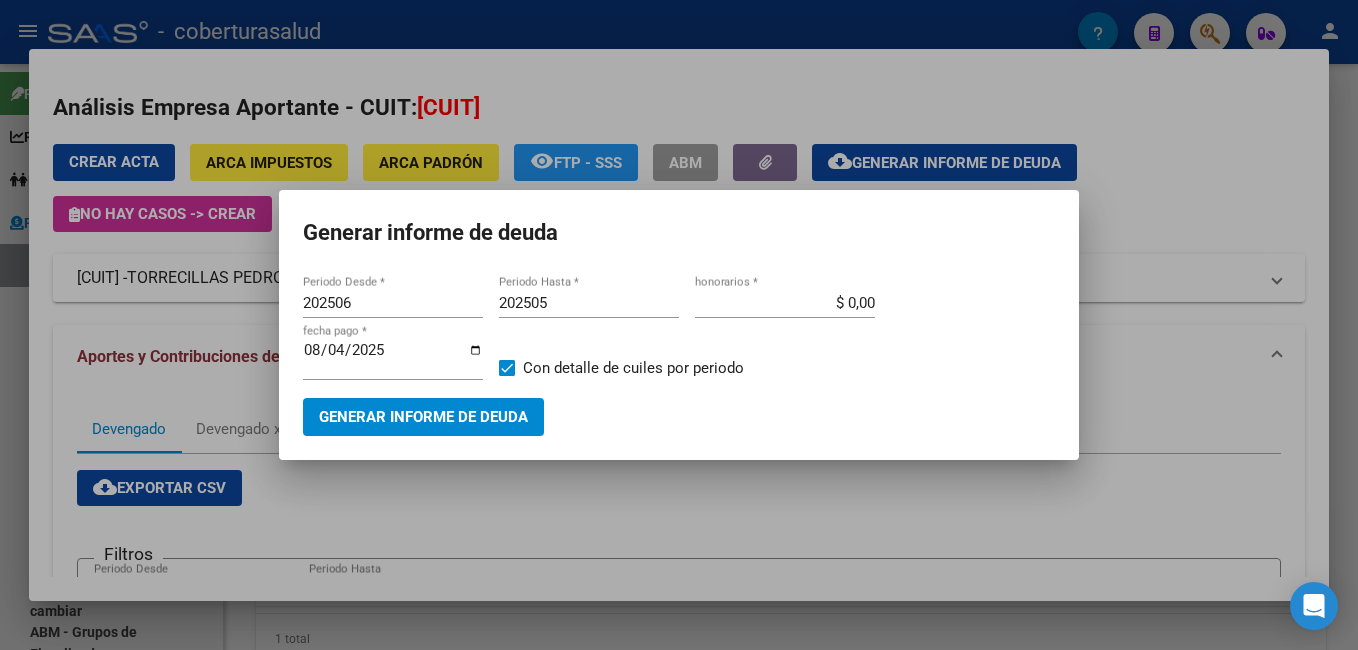 click on "202505 Periodo Hasta *" at bounding box center [589, 303] 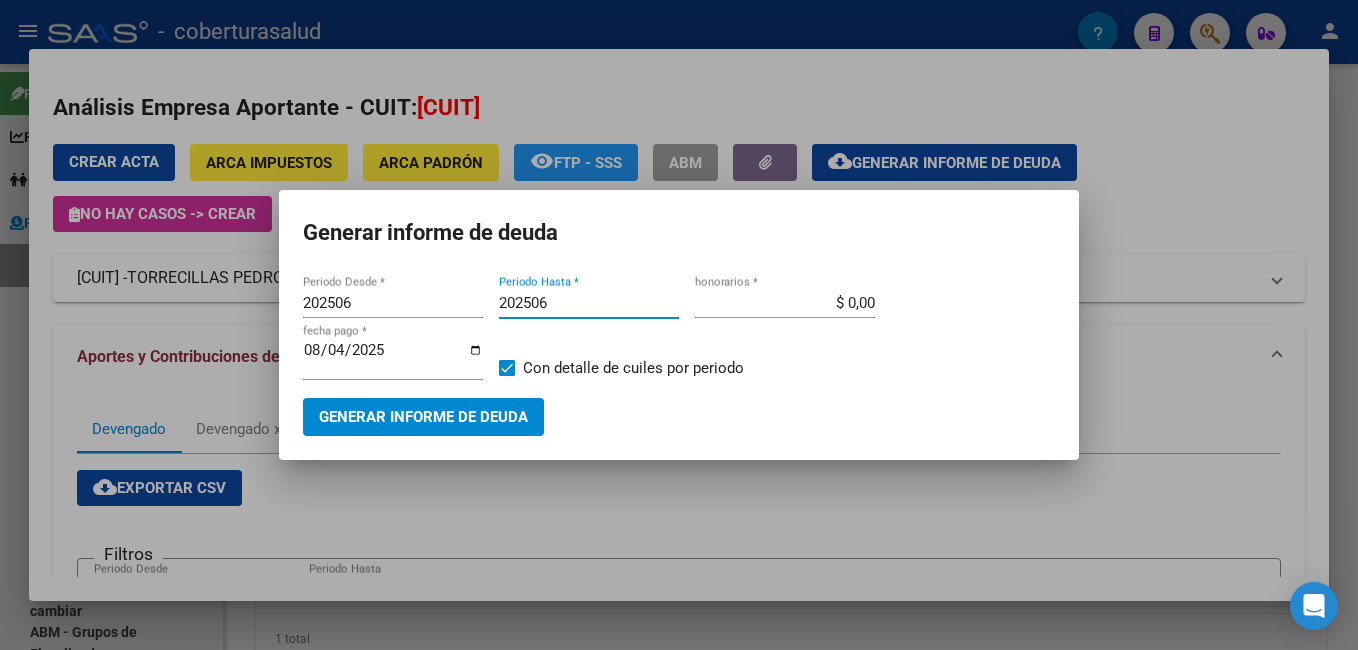 type on "202506" 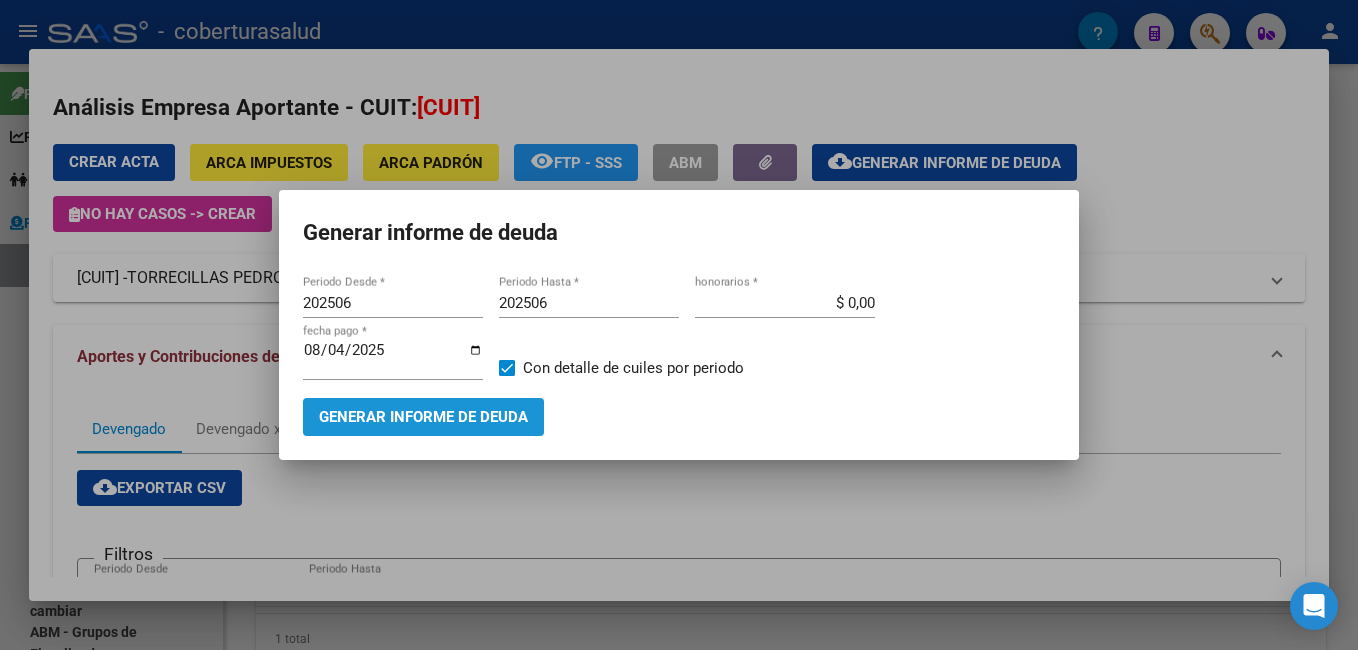click on "Generar informe de deuda" at bounding box center (423, 418) 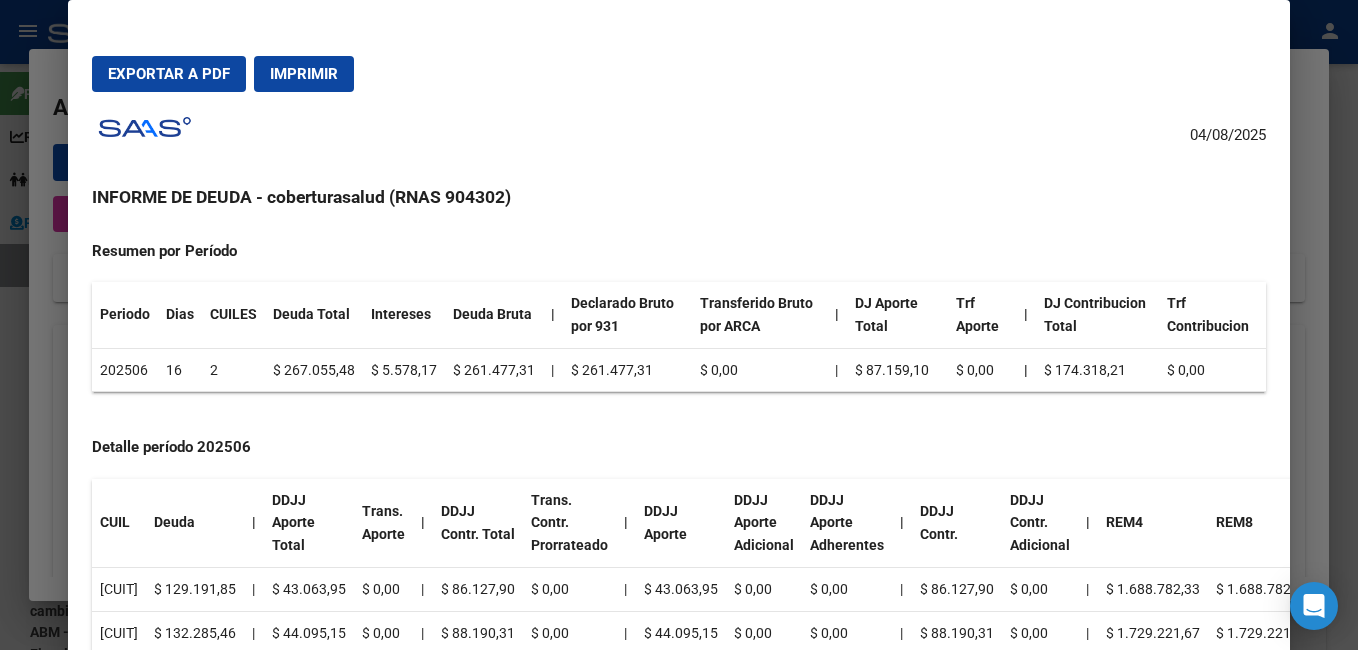 scroll, scrollTop: 208, scrollLeft: 0, axis: vertical 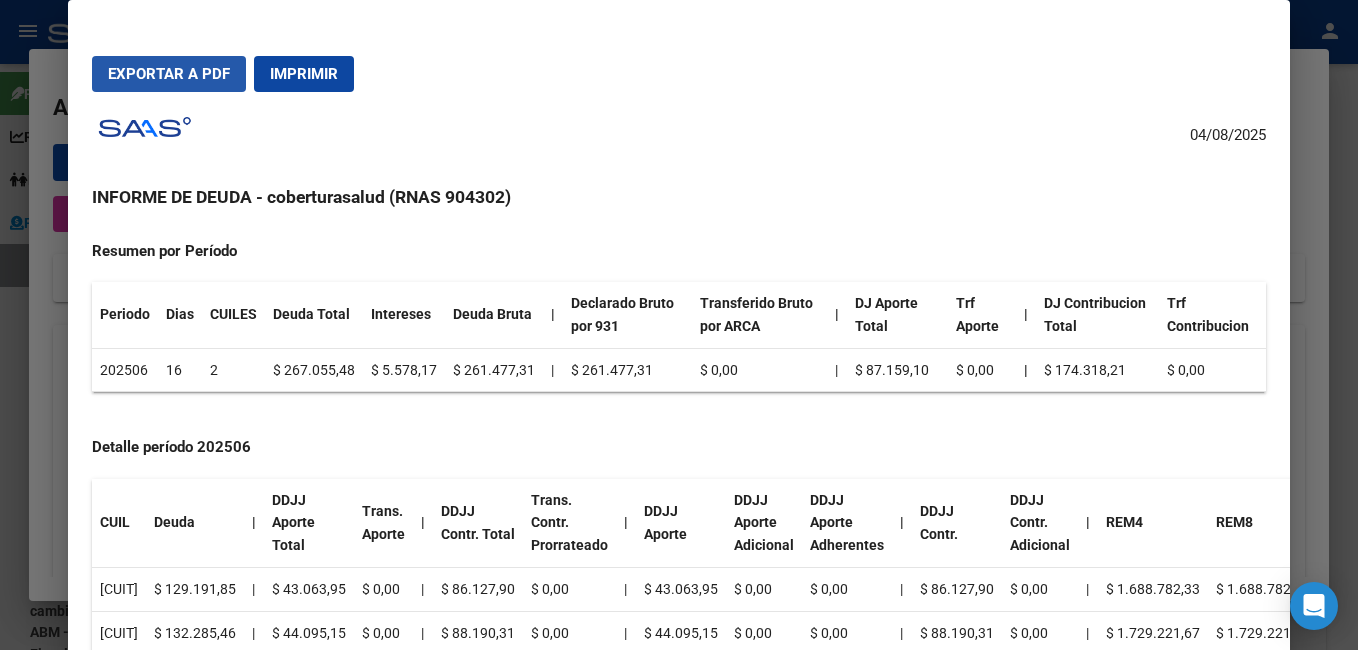 click on "Exportar a PDF" at bounding box center [169, 74] 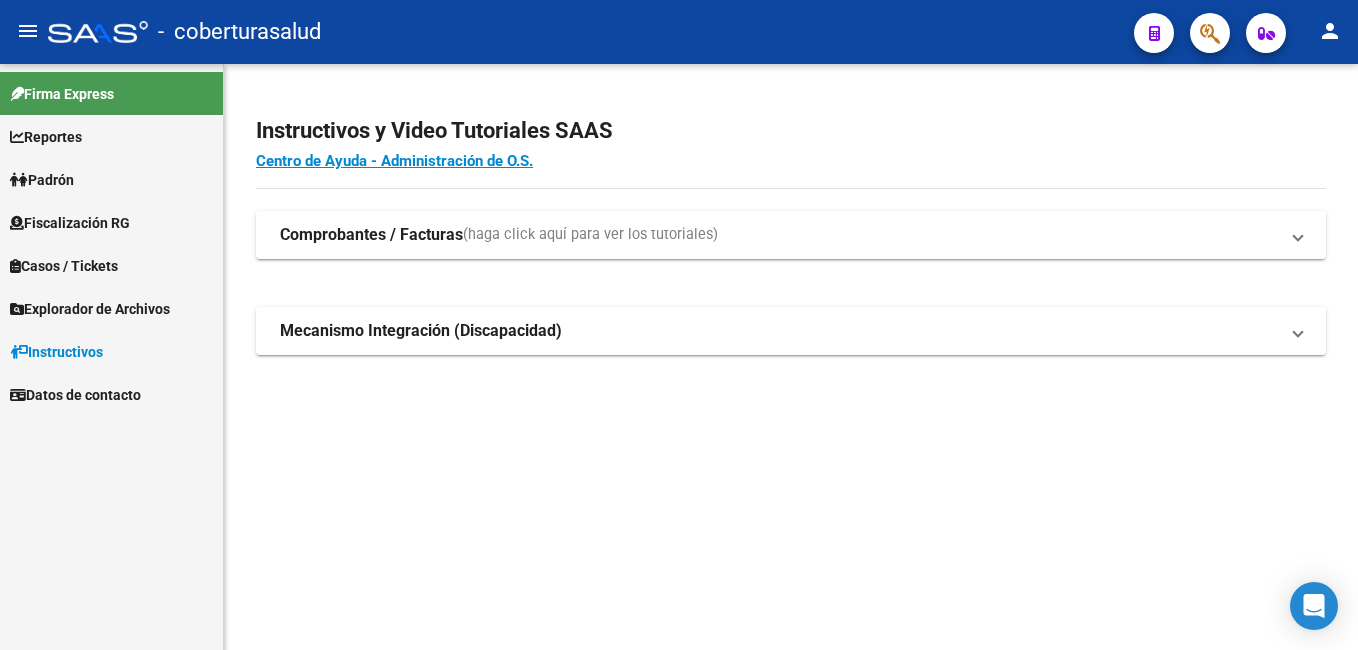scroll, scrollTop: 0, scrollLeft: 0, axis: both 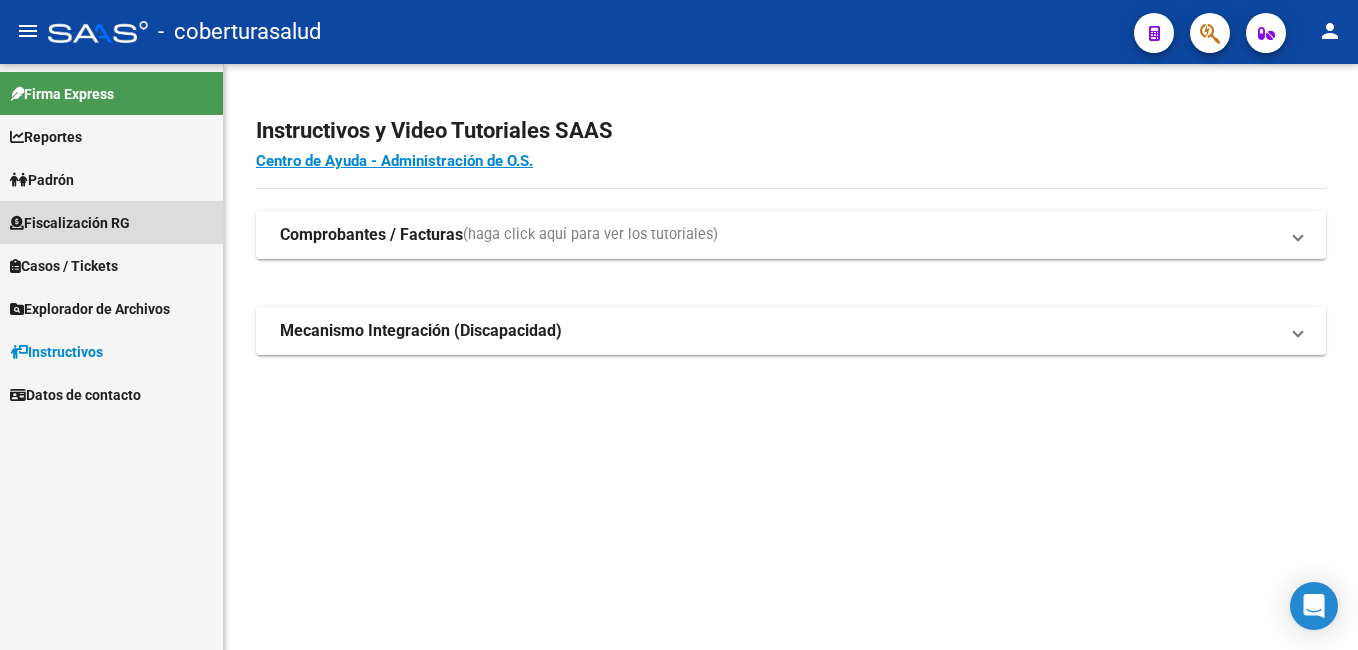 click on "Fiscalización RG" at bounding box center [70, 223] 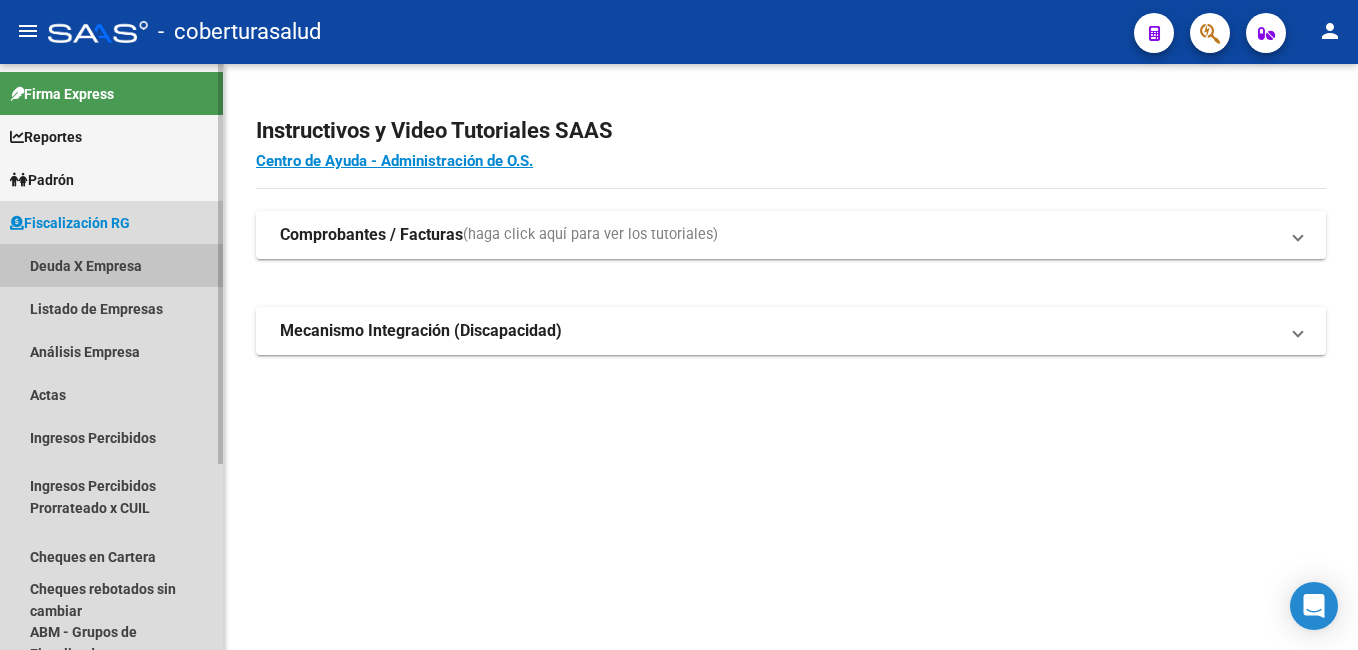 click on "Deuda X Empresa" at bounding box center [111, 265] 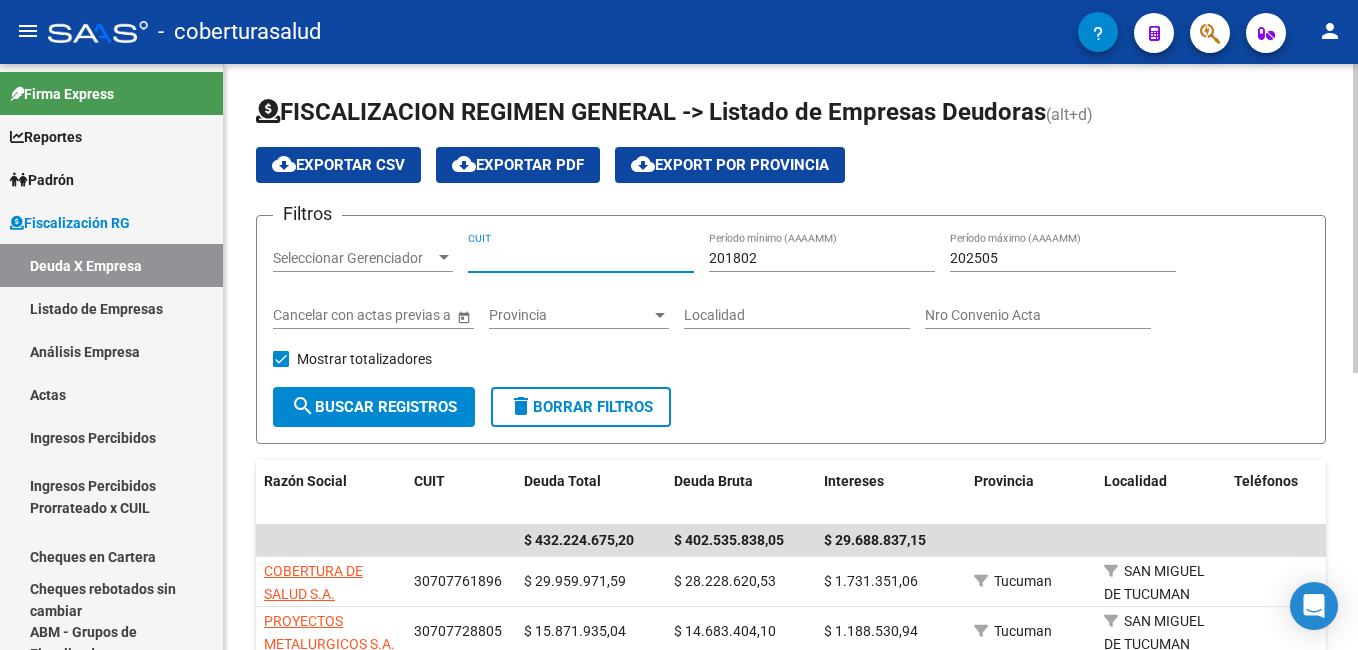 click on "CUIT" at bounding box center [581, 258] 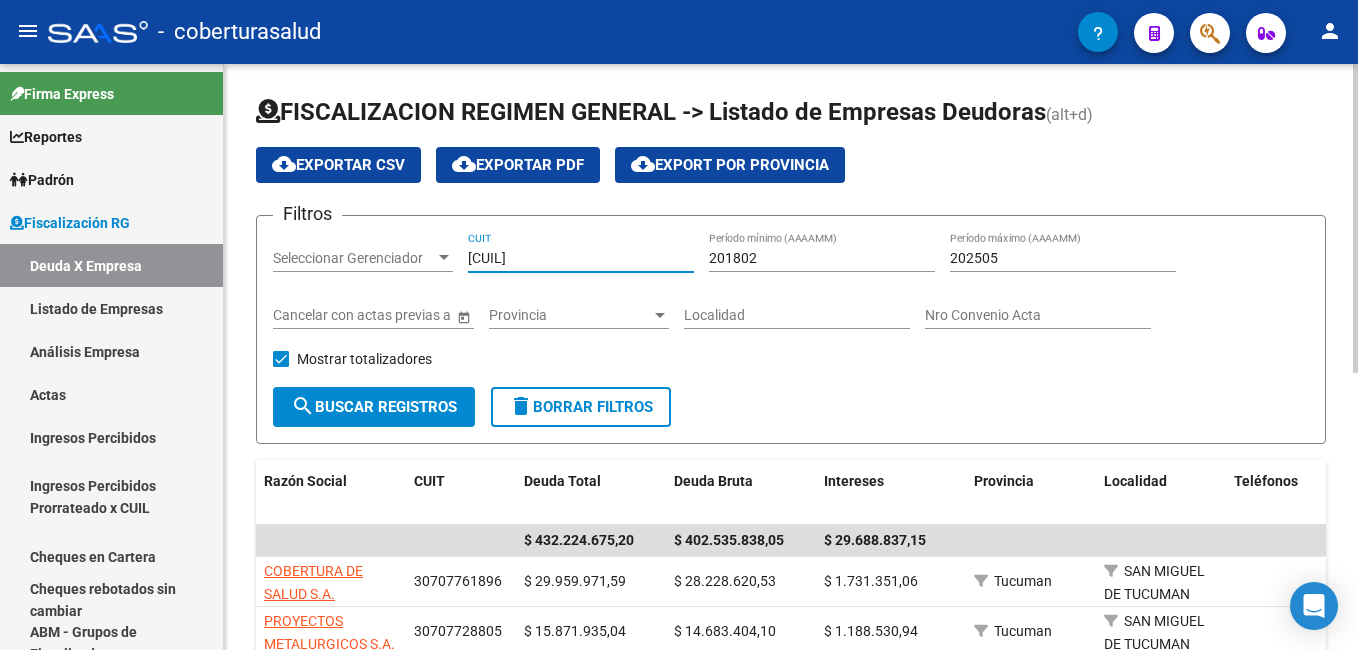 type on "[CUIL]" 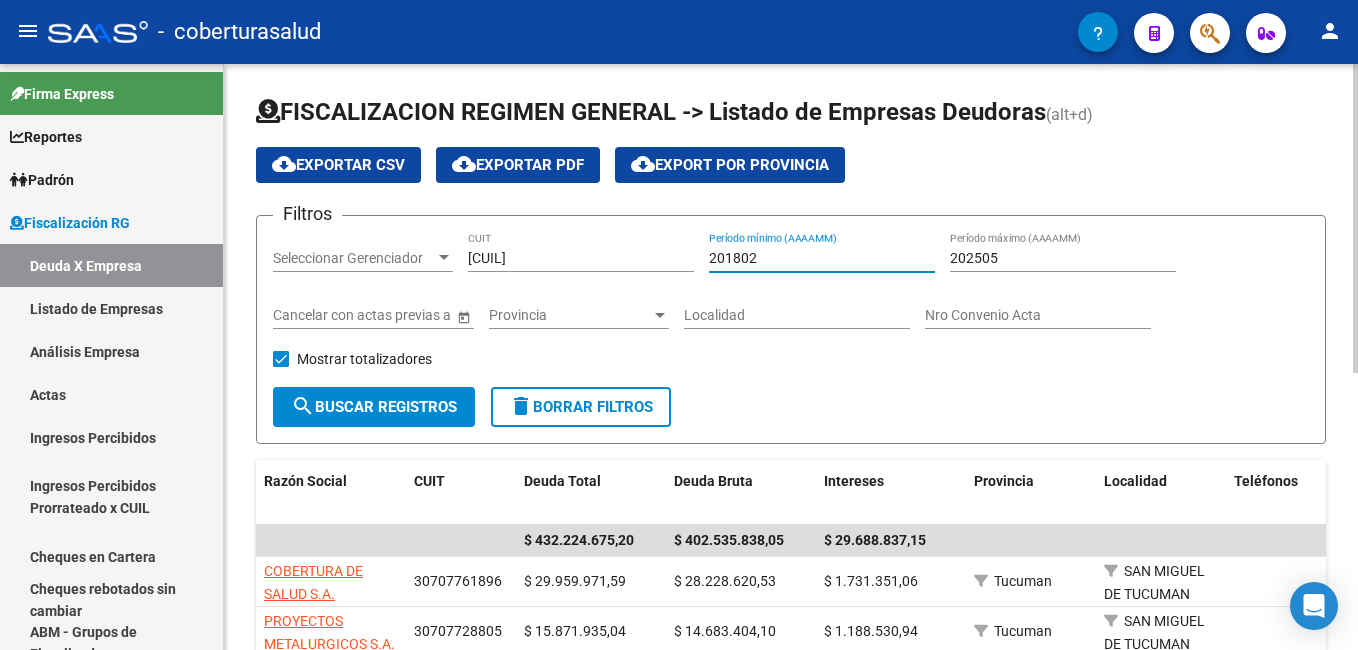click on "201802" at bounding box center [822, 258] 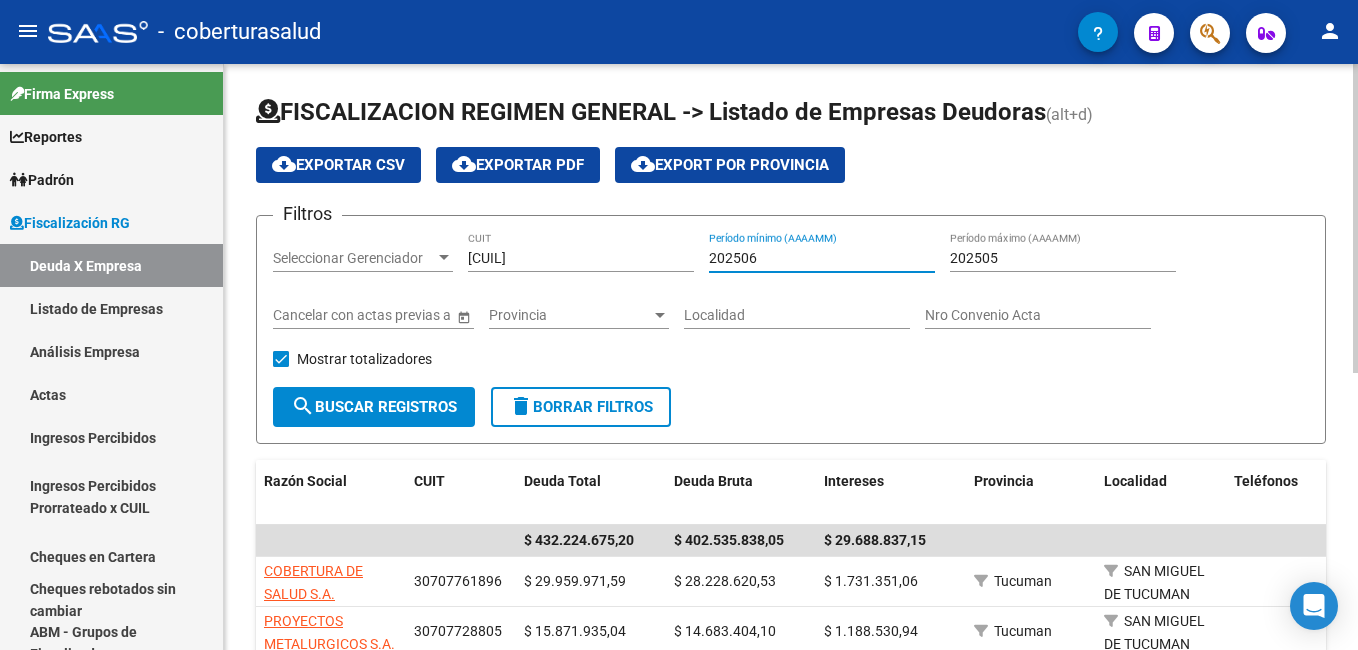 type on "202506" 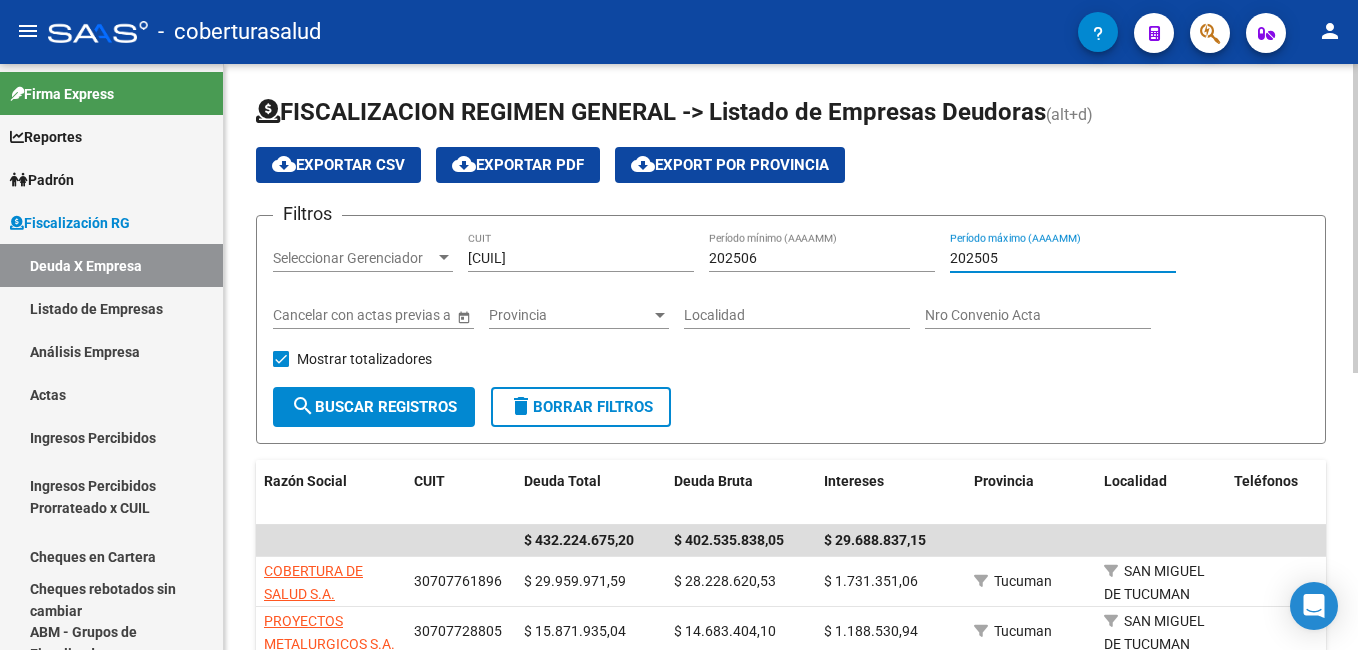 click on "202505" at bounding box center (1063, 258) 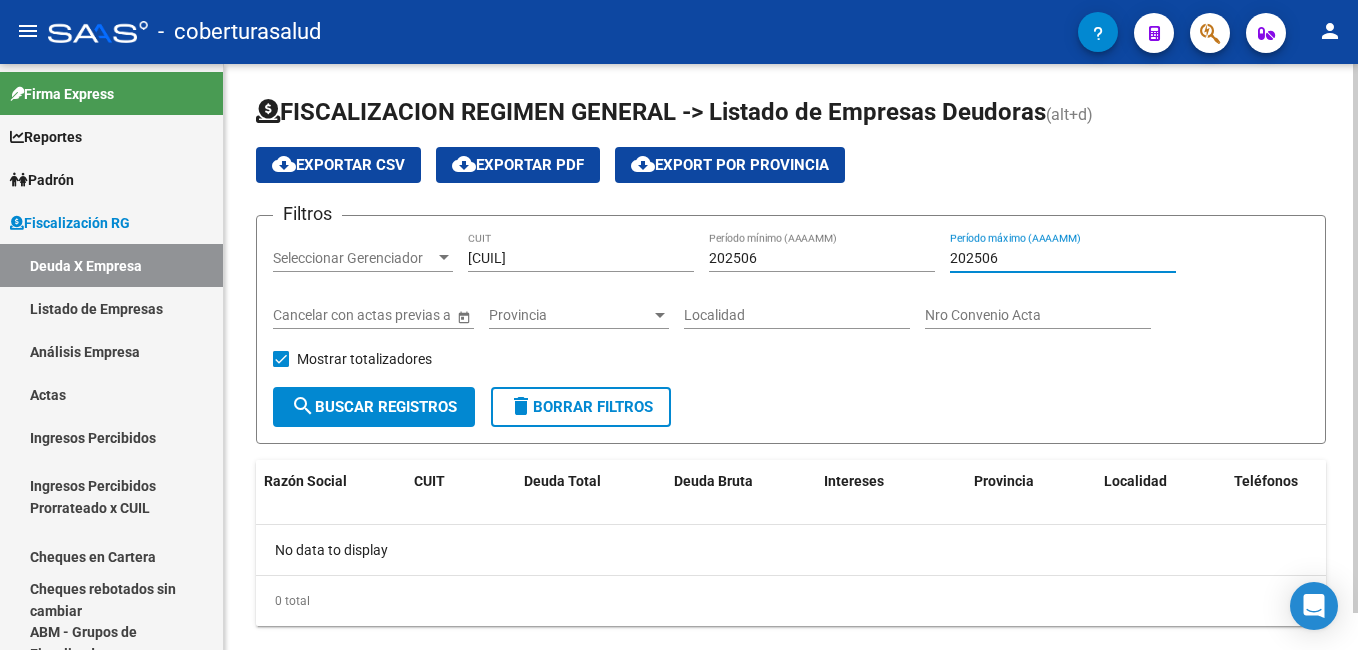 type on "202506" 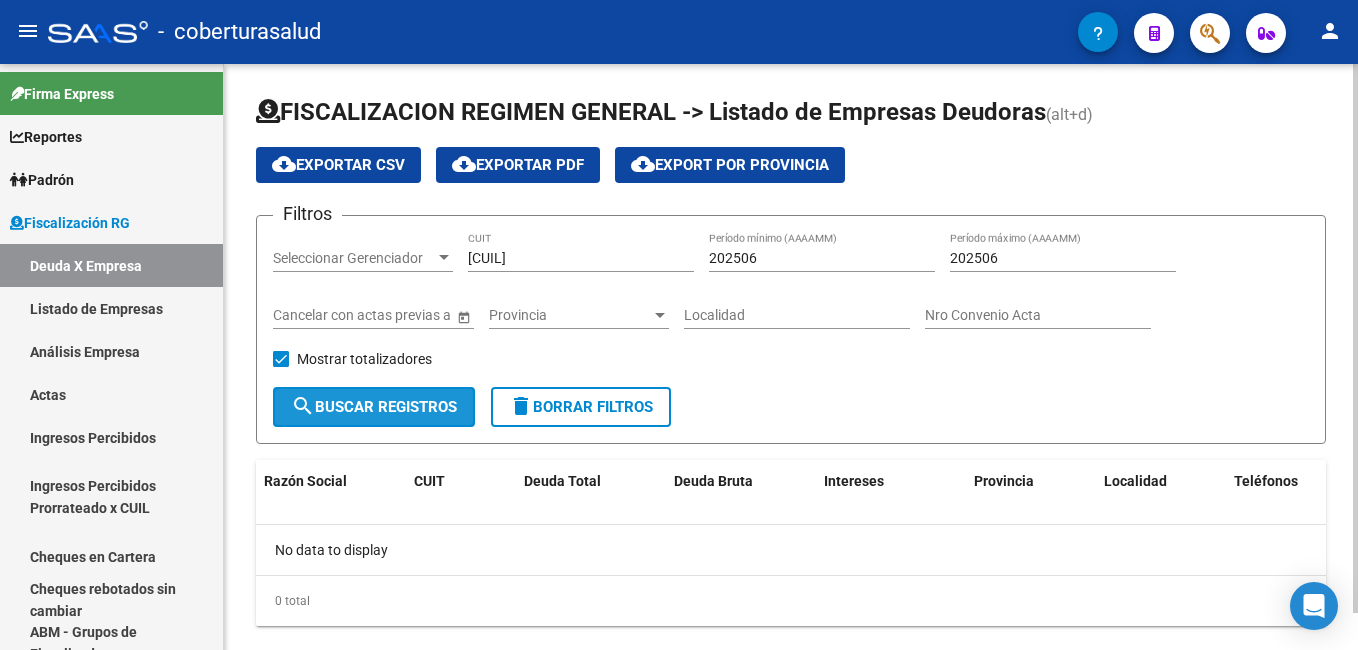 click on "search  Buscar Registros" 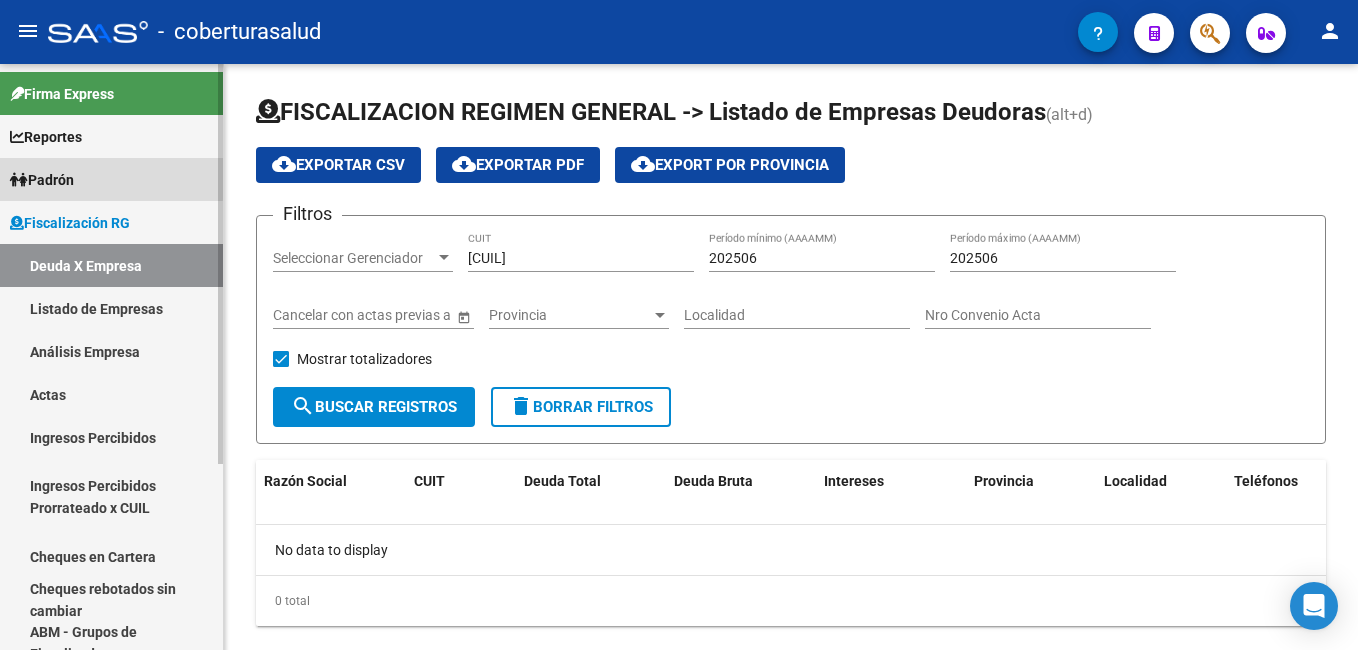 click on "Padrón" at bounding box center (42, 180) 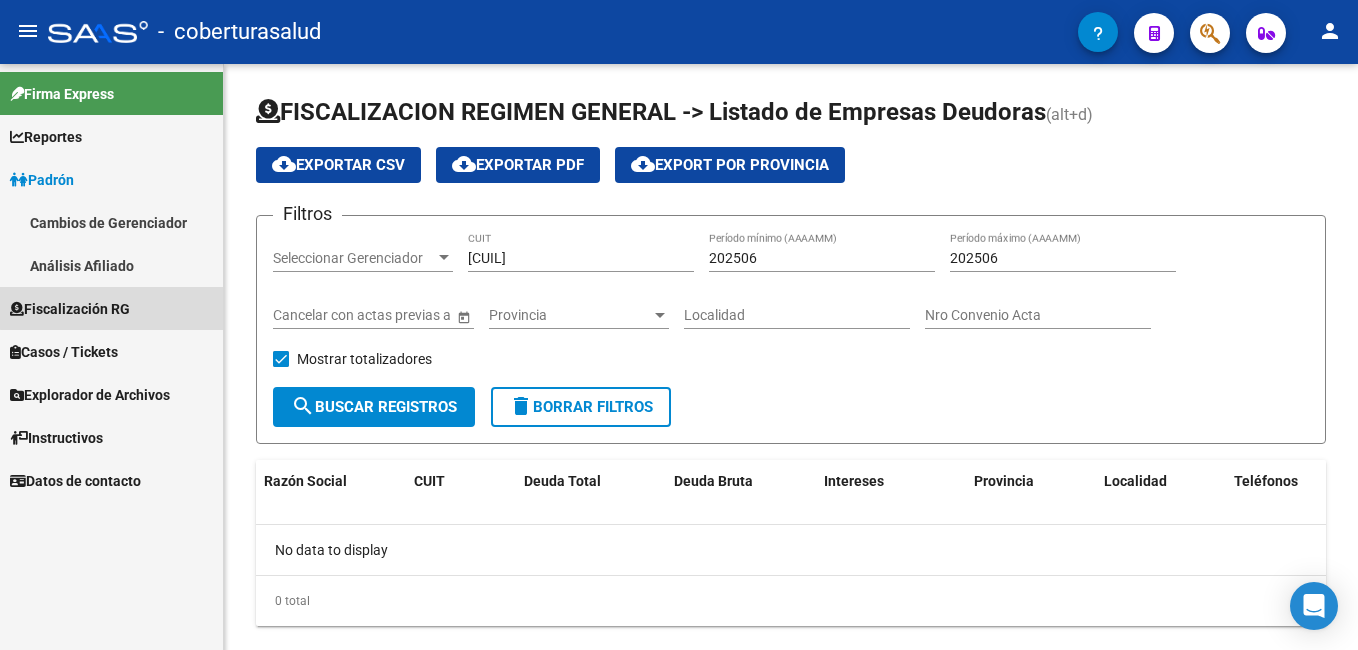 click on "Fiscalización RG" at bounding box center [70, 309] 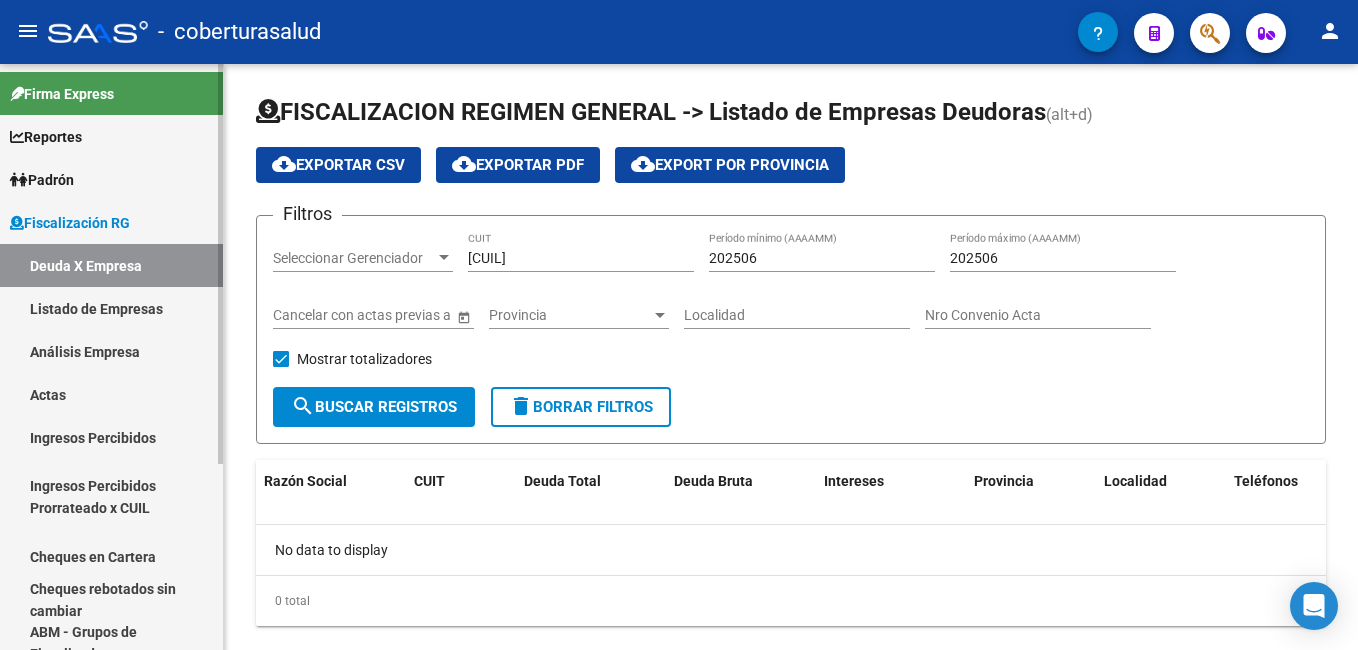 click on "Ingresos Percibidos" at bounding box center (111, 437) 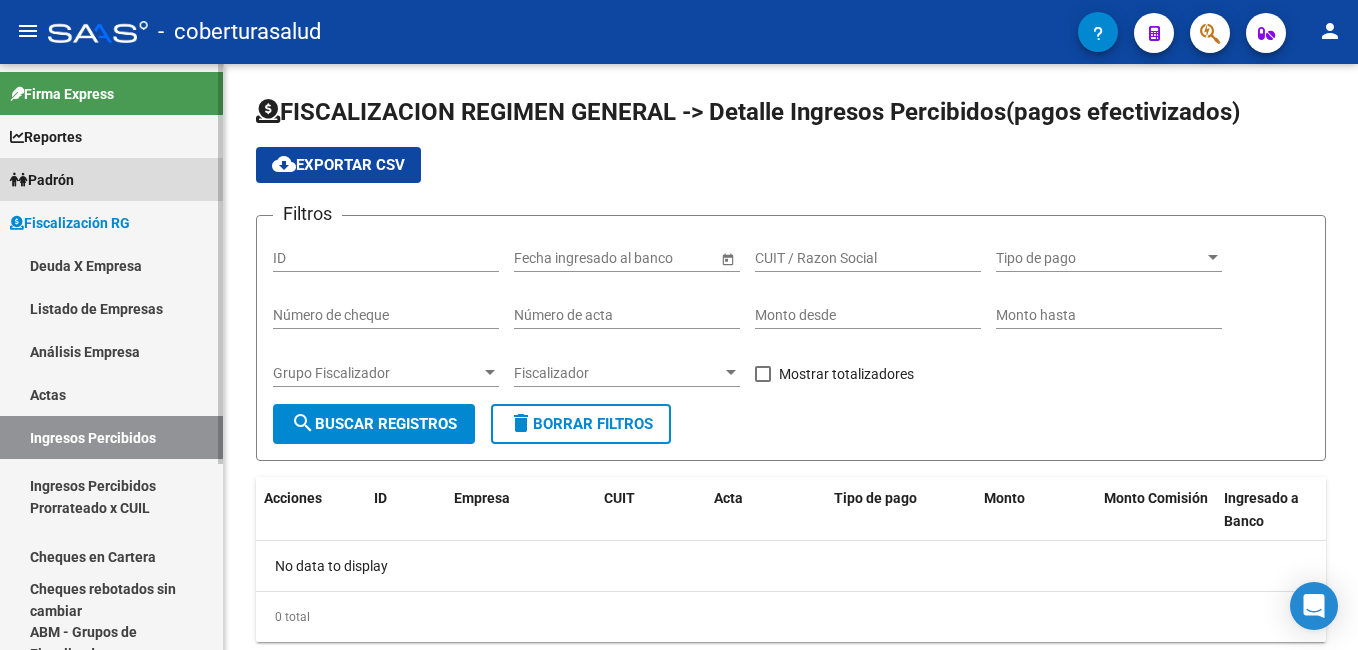 click on "Padrón" at bounding box center [111, 179] 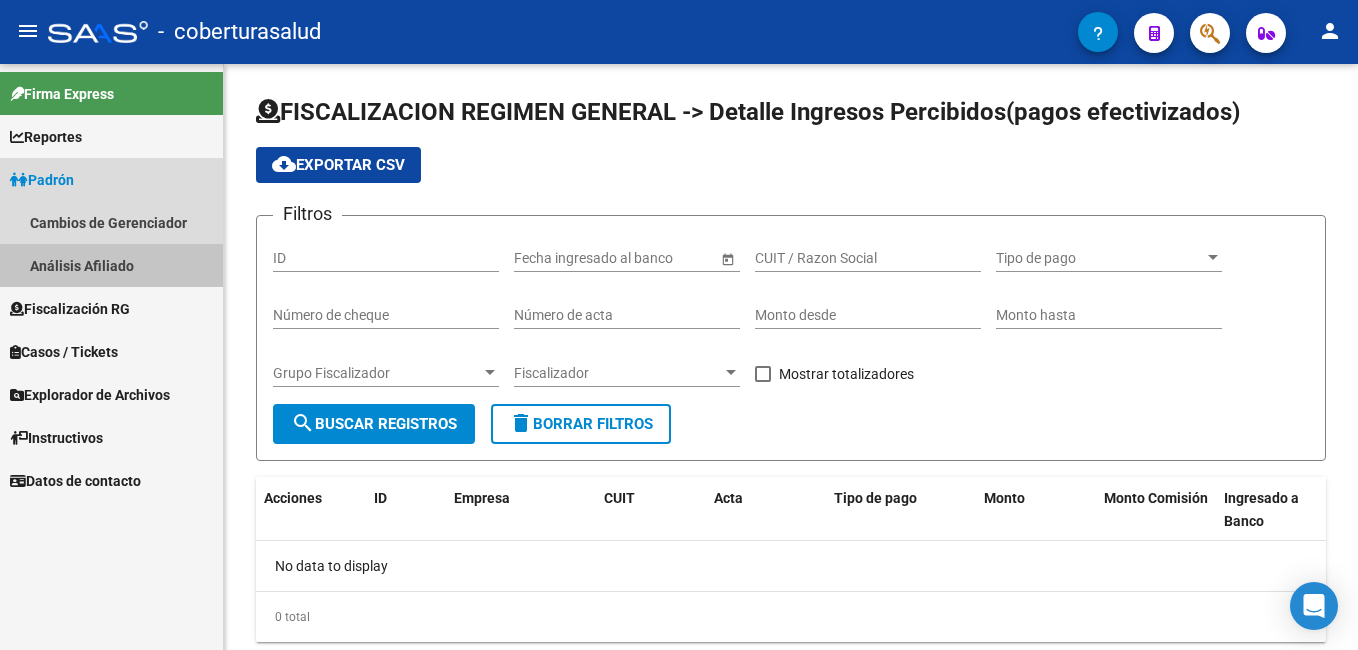 click on "Análisis Afiliado" at bounding box center [111, 265] 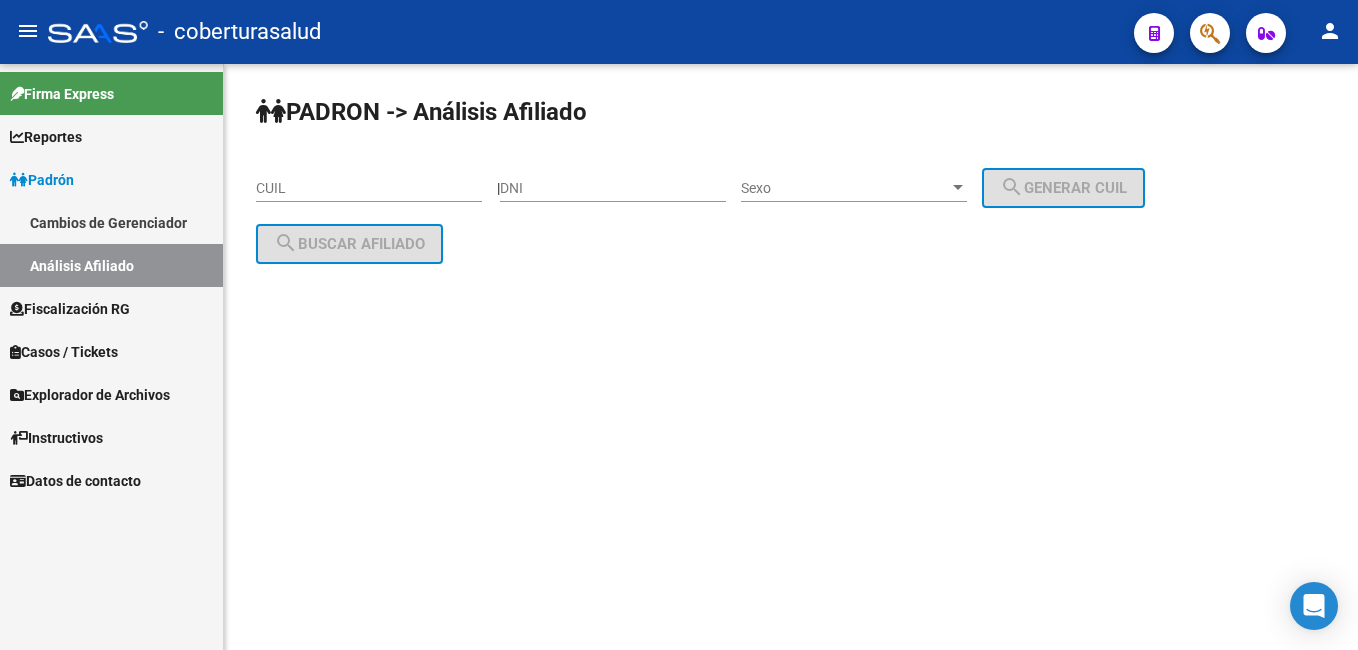 click on "CUIL" 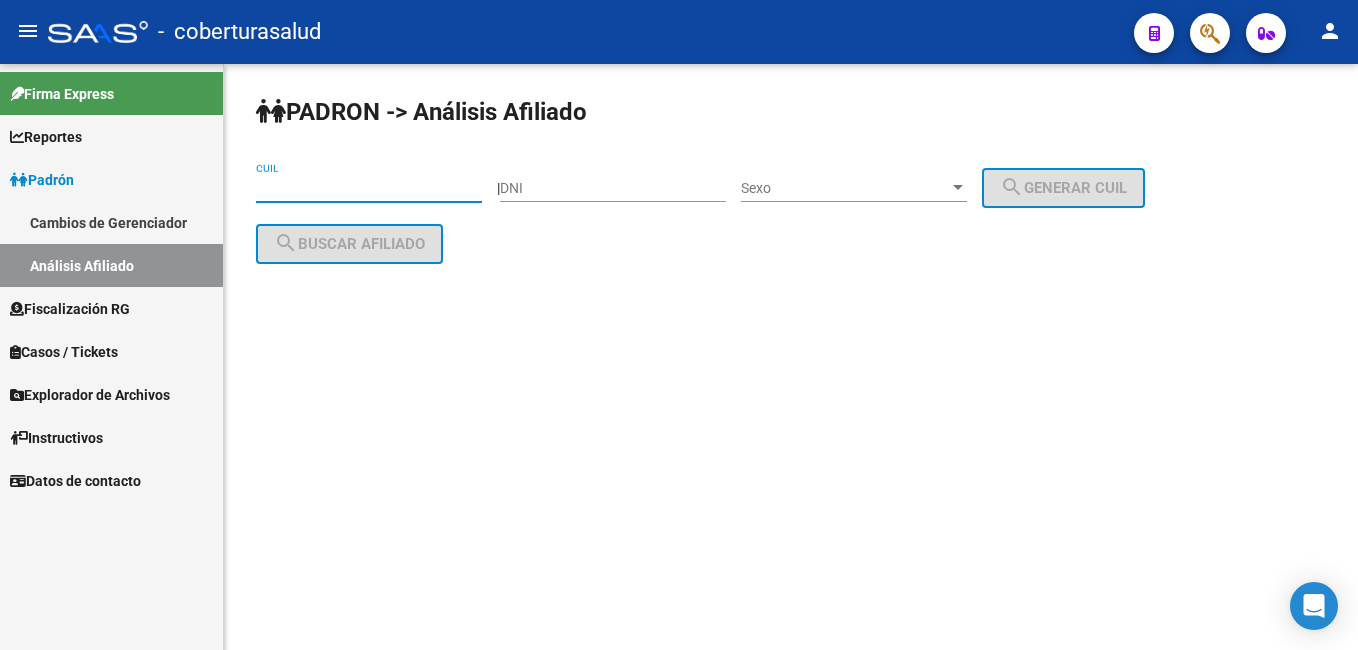 paste on "[CUIL]" 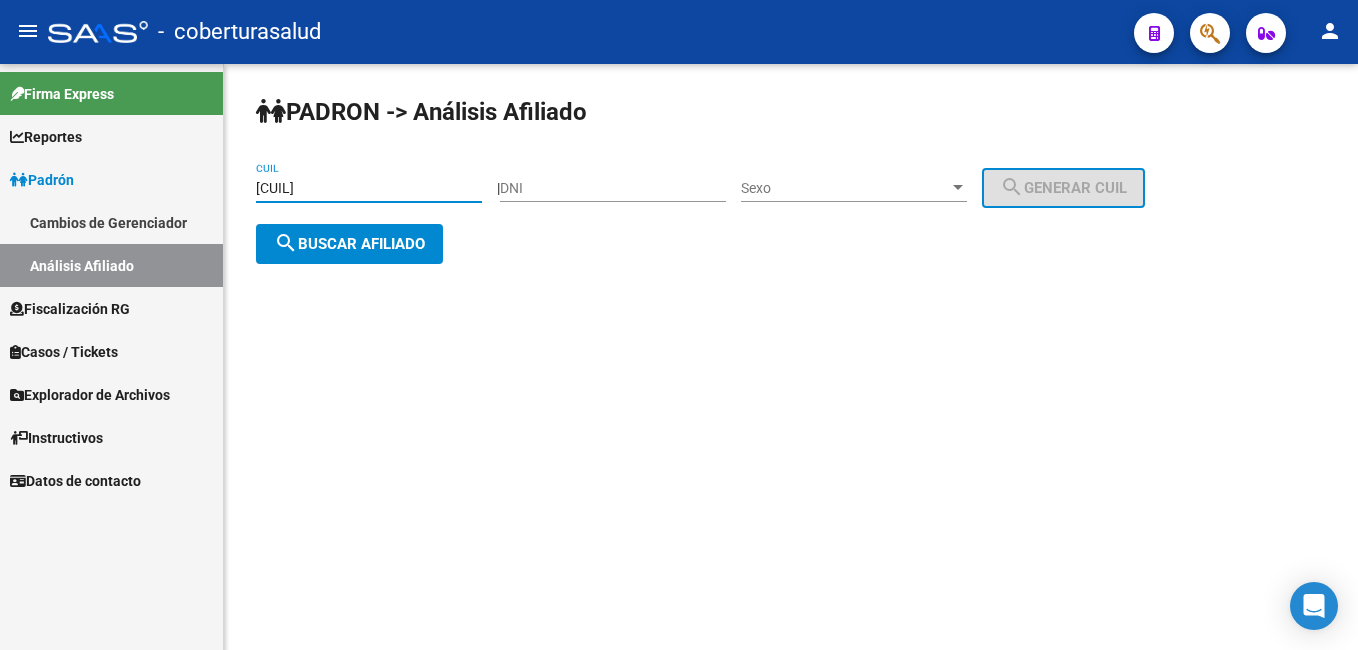 type on "[CUIL]" 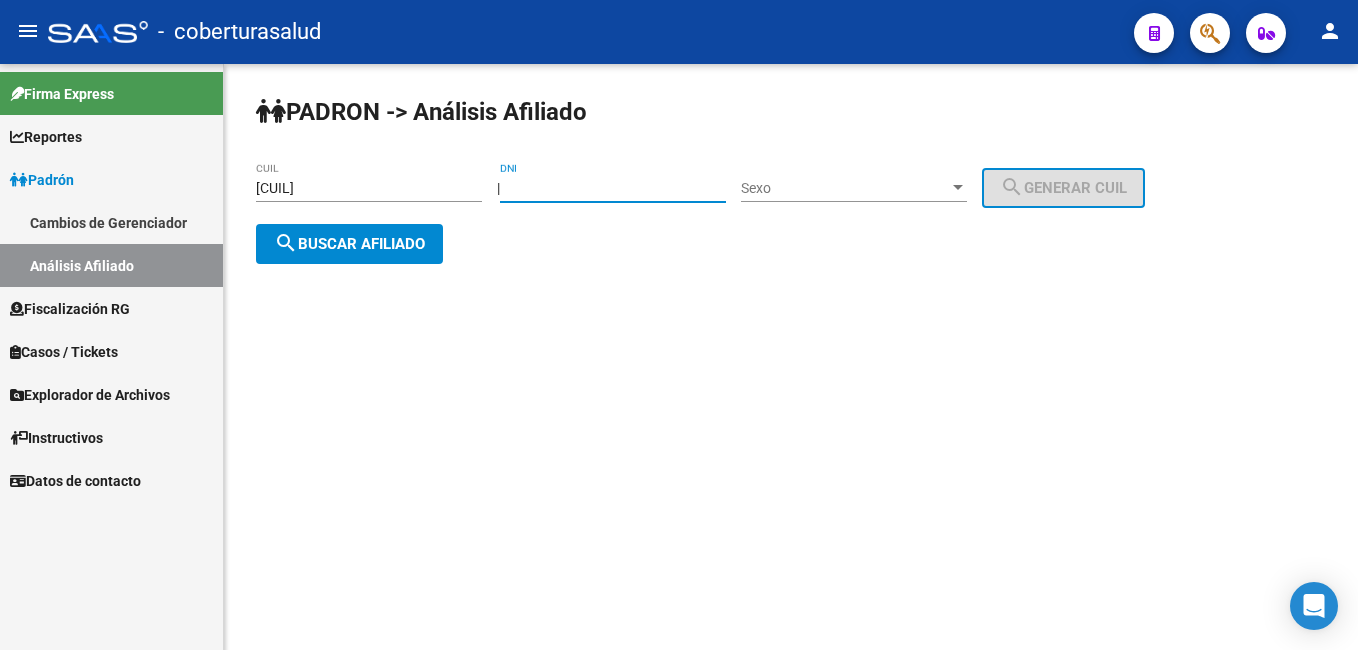 type on "[CUIL]" 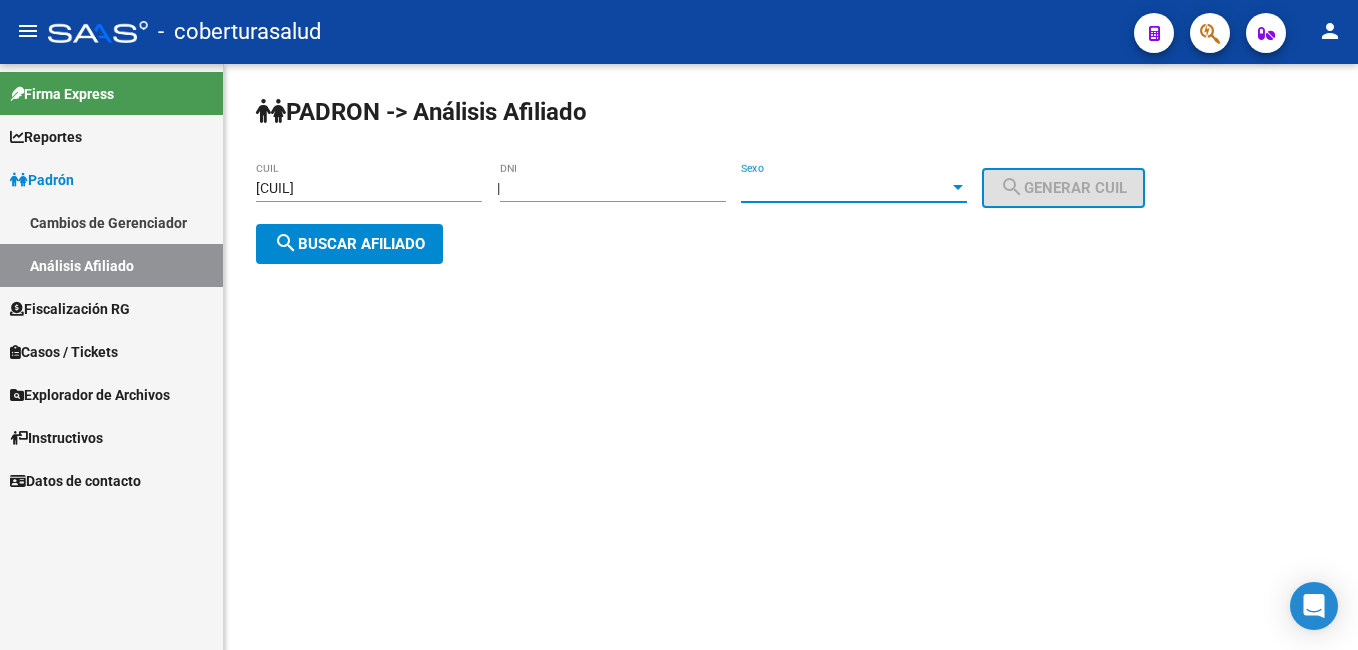 click at bounding box center [958, 188] 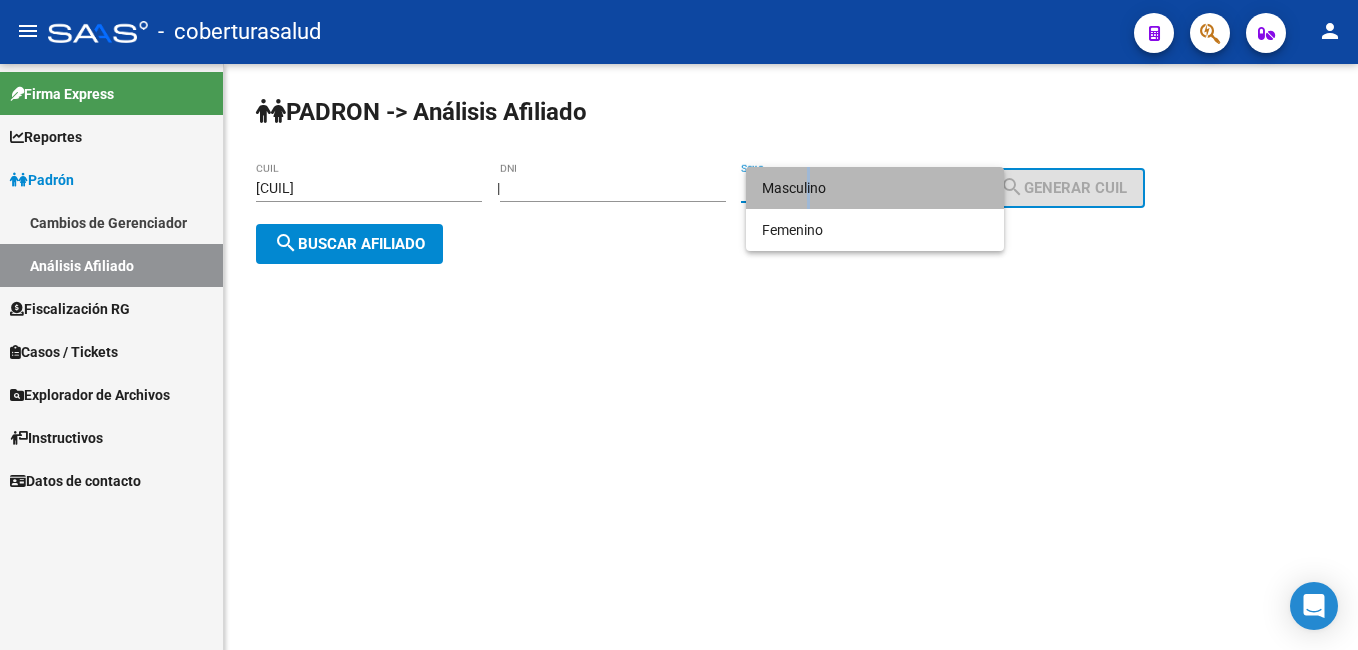 click on "Masculino" at bounding box center (875, 188) 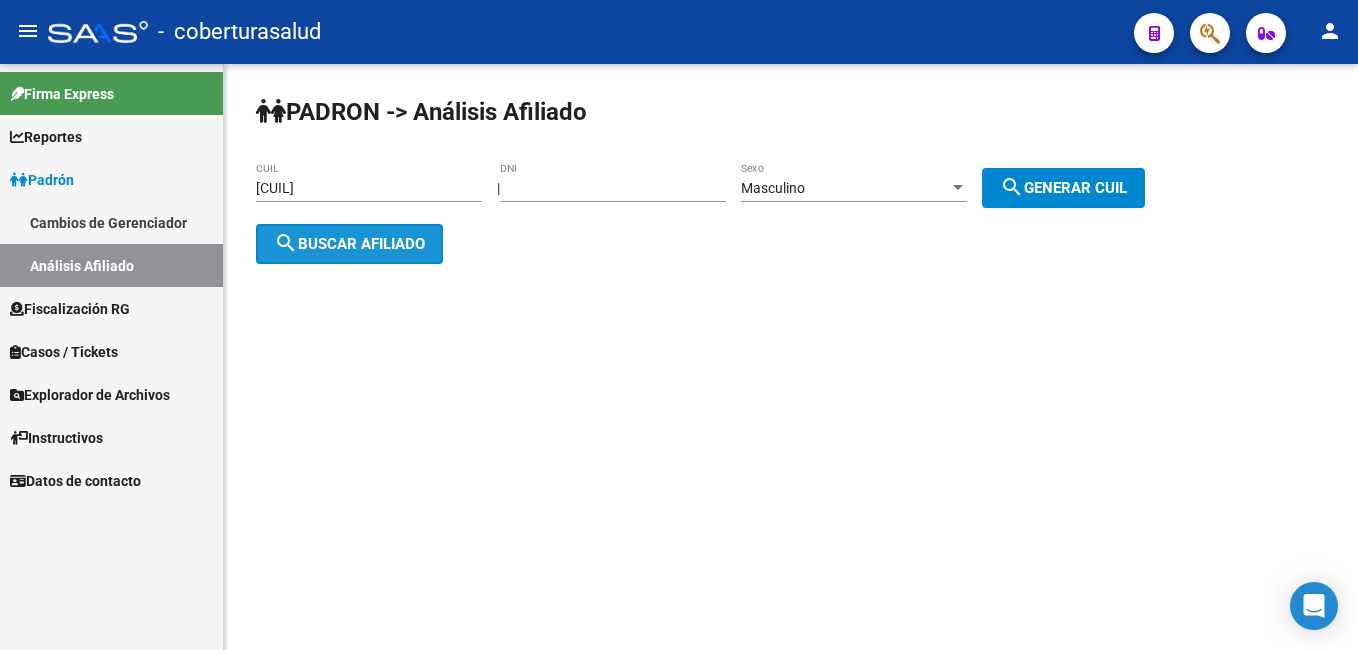 click on "search  Buscar afiliado" 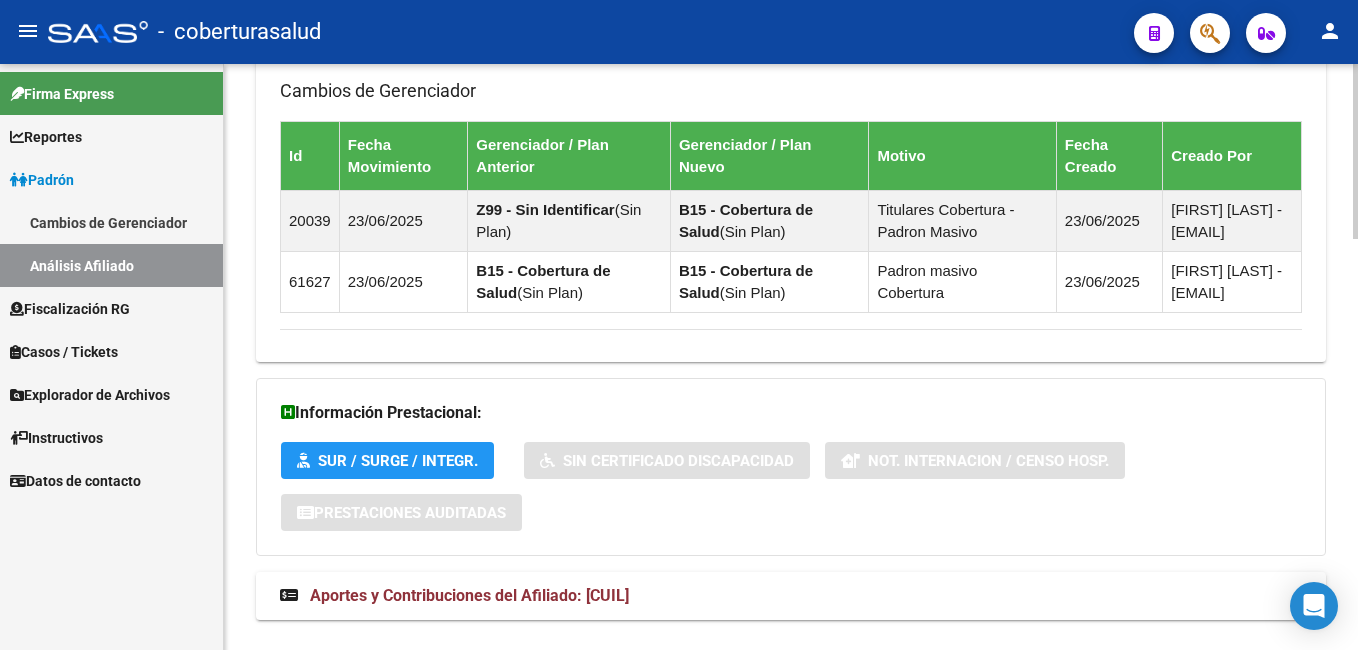 scroll, scrollTop: 1377, scrollLeft: 0, axis: vertical 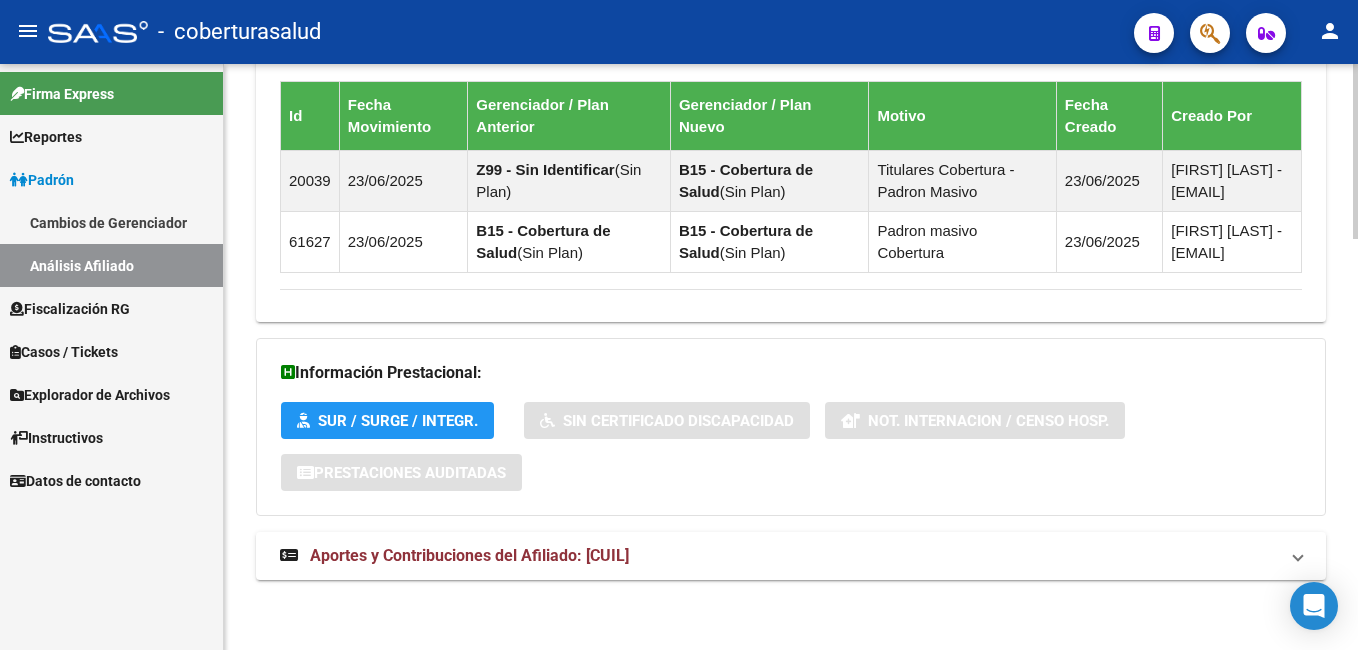 click on "menu -   coberturasalud  person    Firma Express     Reportes Ingresos Percibidos Análisis Ingresos RG por CUIT (mensual) Ingresos Devengados Análisis Histórico Detalles Transferencias RG sin DDJJ Detalles por CUIL RG Detalles - MT/PD MT morosos    Padrón Cambios de Gerenciador Análisis Afiliado    Fiscalización RG Deuda X Empresa Listado de Empresas Análisis Empresa Actas Ingresos Percibidos Ingresos Percibidos Prorrateado x CUIL Cheques en Cartera Cheques rebotados sin cambiar ABM - Grupos de Fiscalizadores ABM - Fiscalizadores DDJJ Sospechosas    Casos / Tickets Casos Casos Movimientos Sectores Comentarios Documentación Adj. Orígenes    Explorador de Archivos ARCA DDJJ / Nóminas Detalles Transferencias Detalles Transferencias Archivos Relaciones Laborales    Instructivos    Datos de contacto  PADRON -> Análisis Afiliado  Cambiar Afiliado
[CUIL] CUIL DATOS PADRÓN ÁGIL:  [LAST] [FIRST] [MIDDLE]           |   ACTIVO   |     AFILIADO TITULAR  SSS FTP ARCA Padrón" at bounding box center (679, 325) 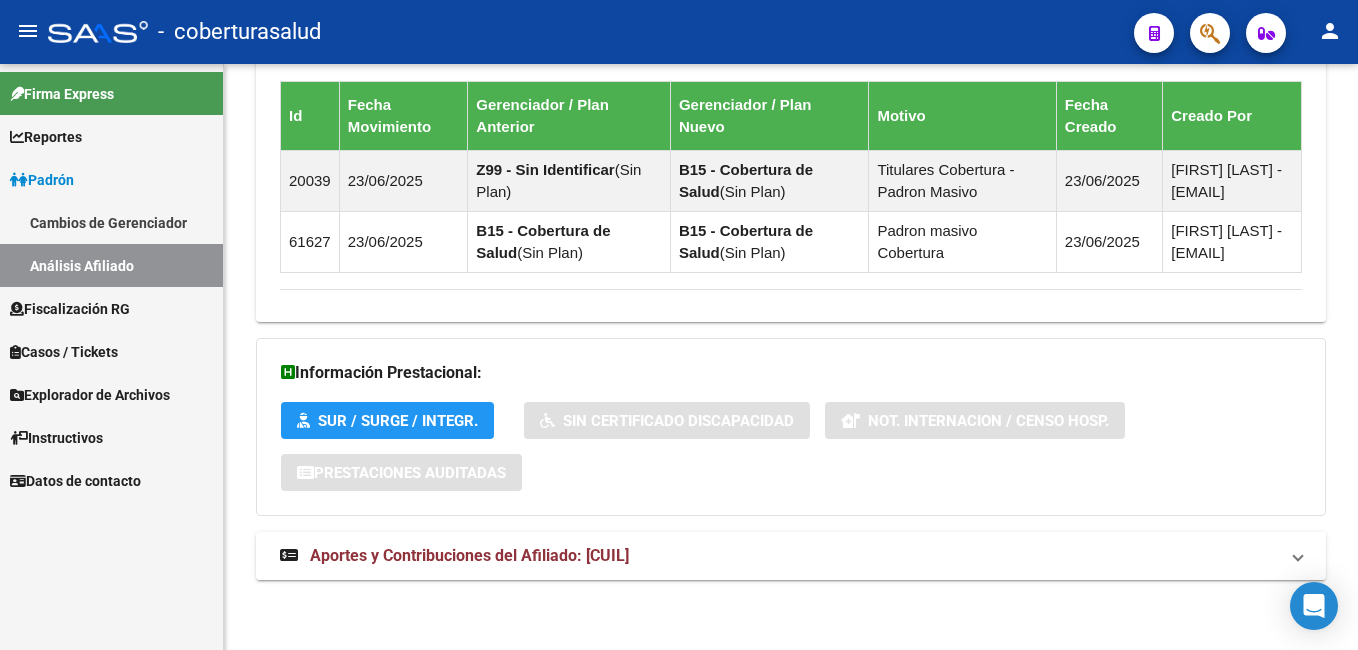 click on "Aportes y Contribuciones del Afiliado: [CUIL]" at bounding box center [469, 555] 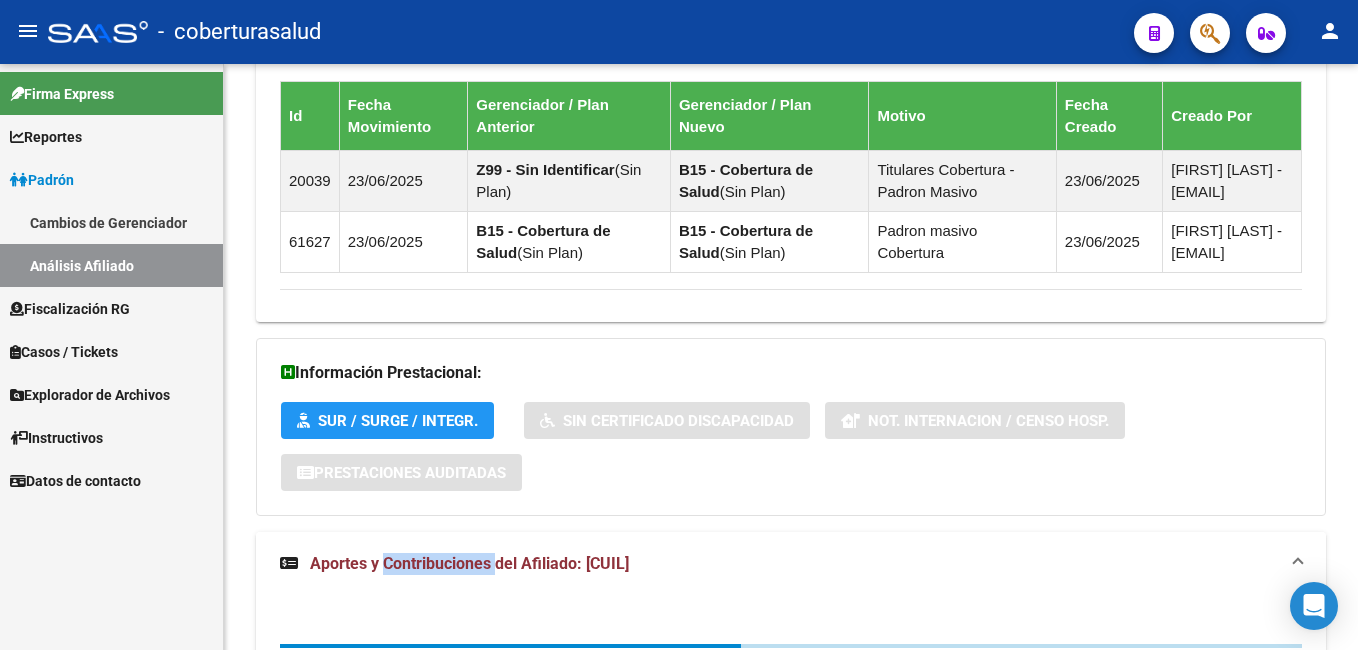 click on "Aportes y Contribuciones del Afiliado: [CUIL]" at bounding box center [469, 563] 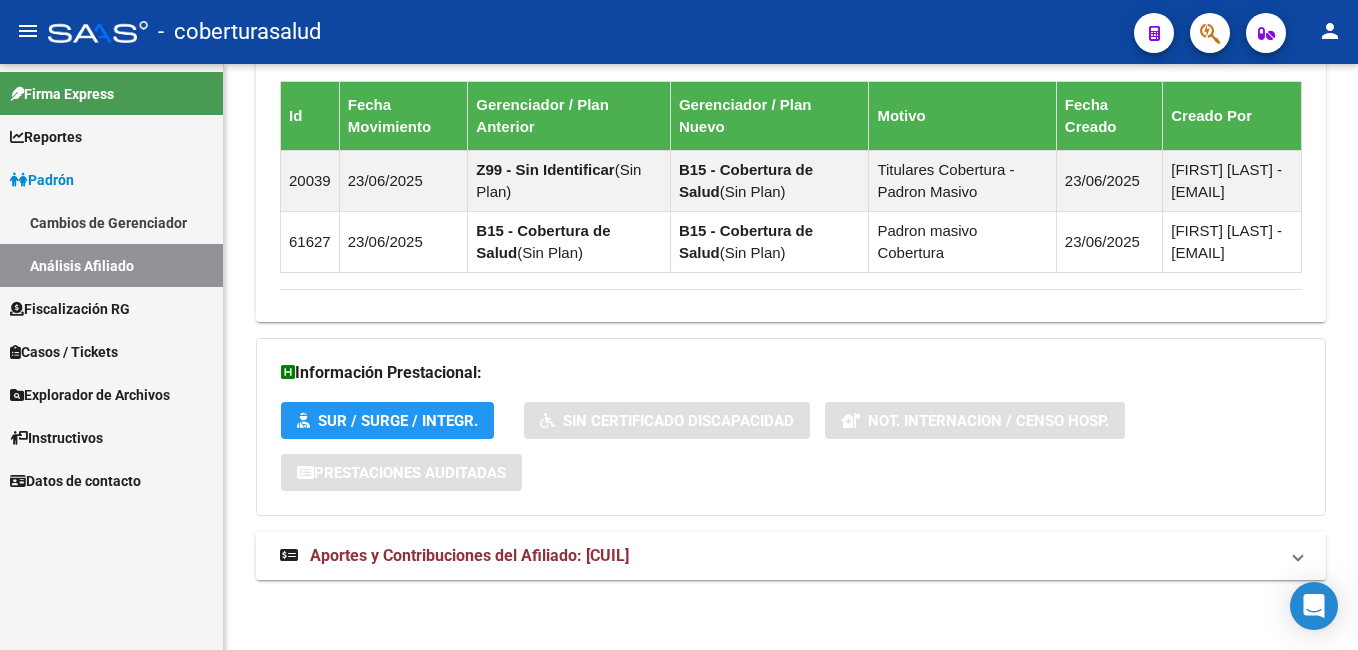 click at bounding box center (289, 555) 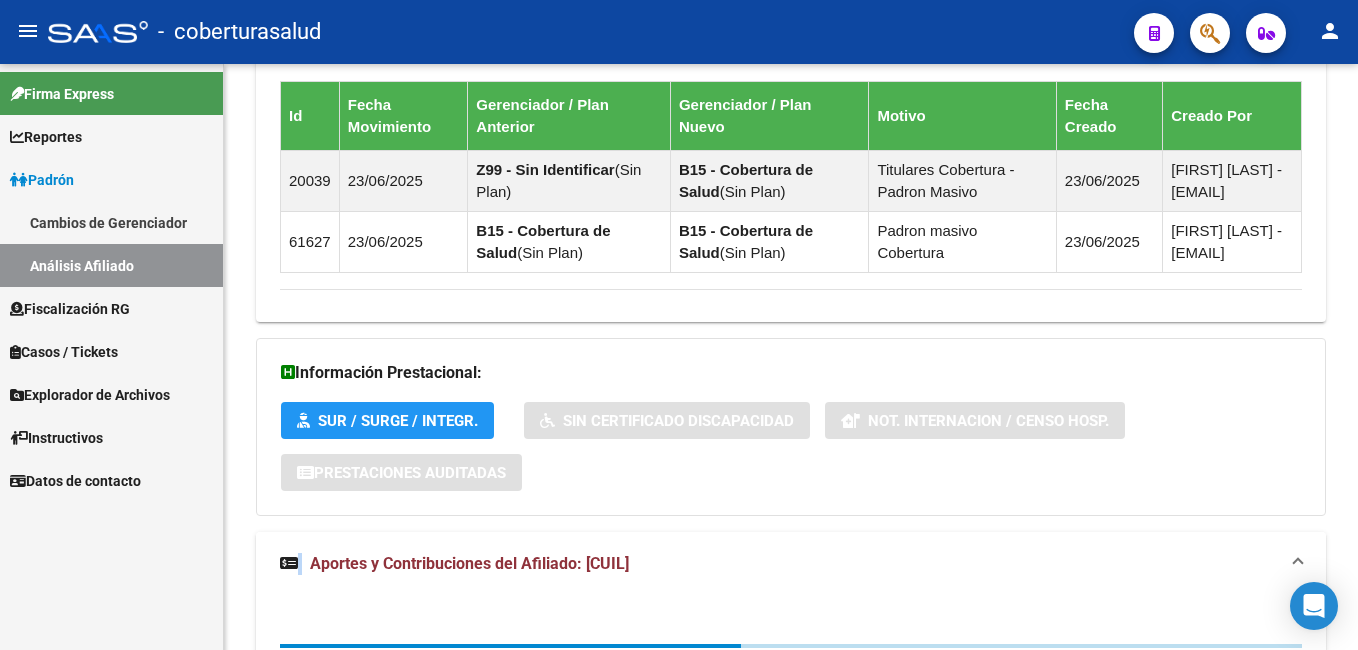 click on "Aportes y Contribuciones del Afiliado: [CUIL]" at bounding box center (791, 564) 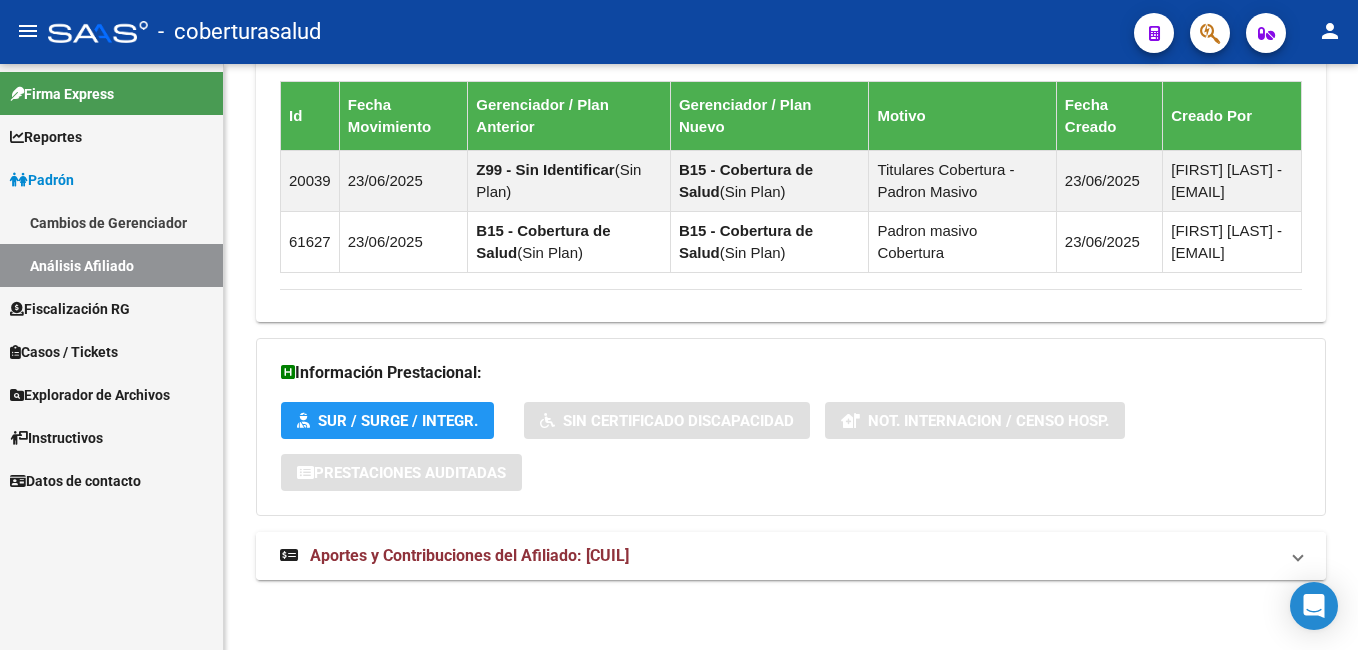 click on "Aportes y Contribuciones del Afiliado: [CUIL]" at bounding box center (469, 555) 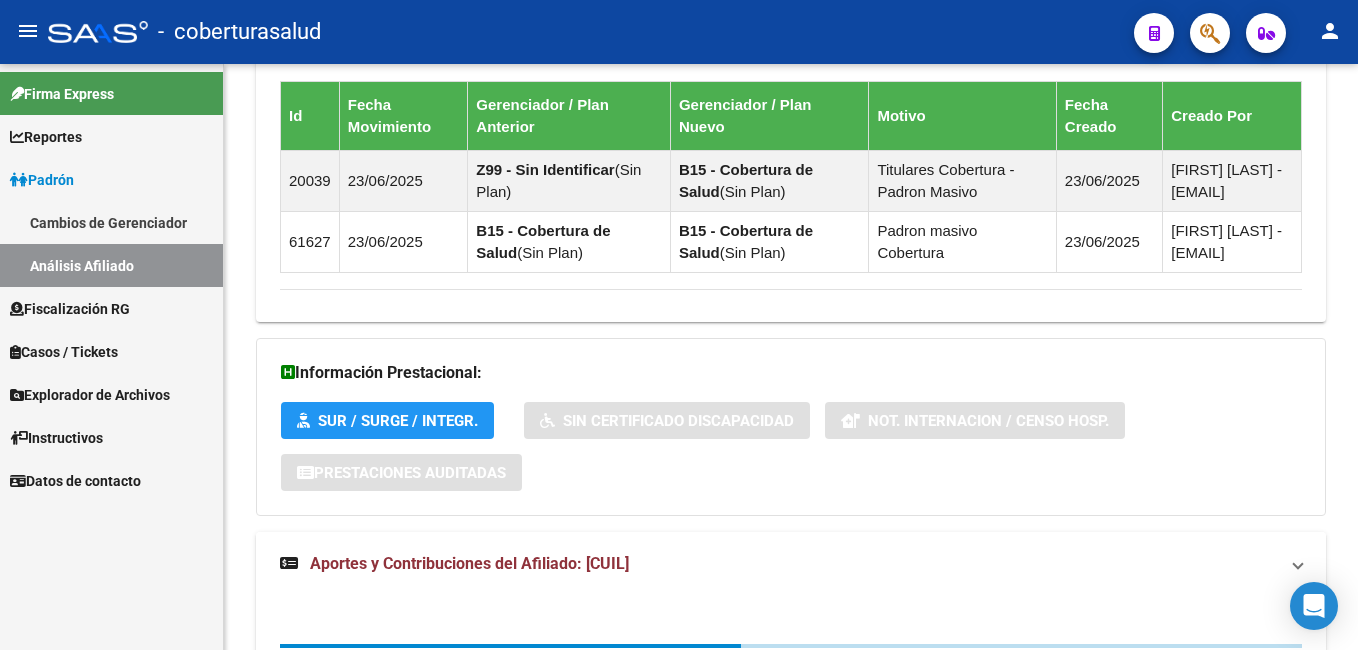 click on "Aportes y Contribuciones del Afiliado: [CUIL]" at bounding box center (791, 564) 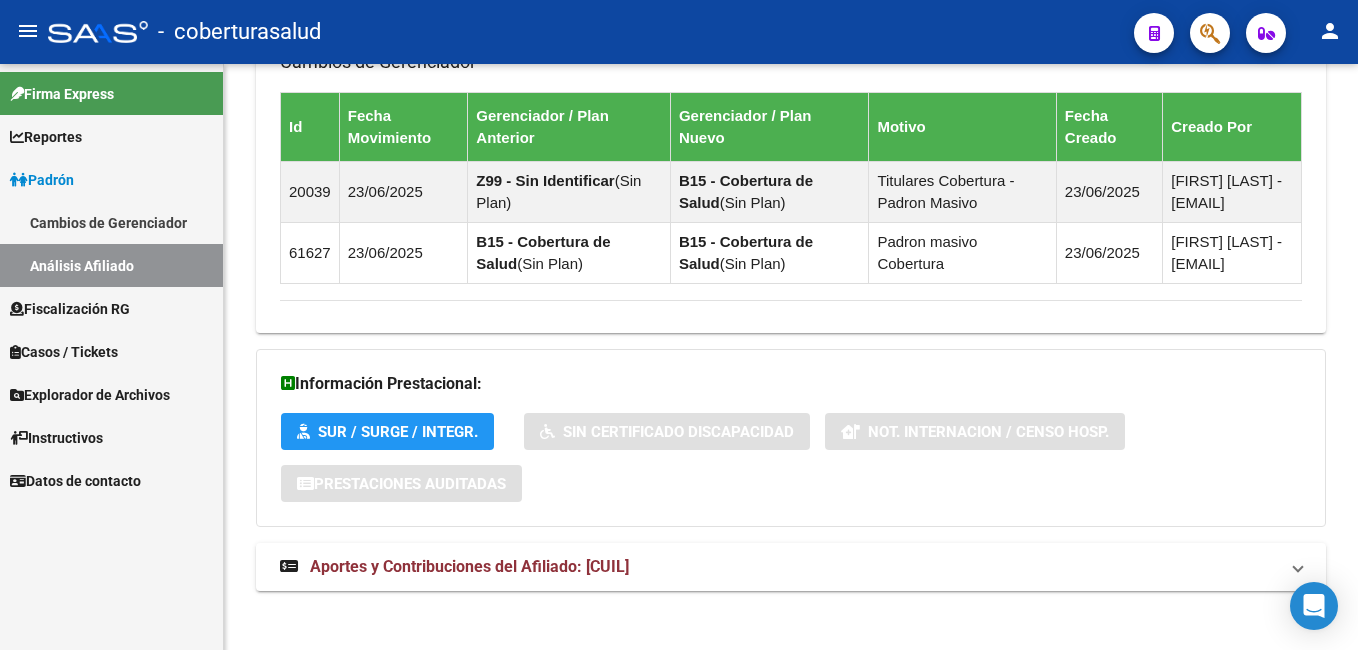 scroll, scrollTop: 1377, scrollLeft: 0, axis: vertical 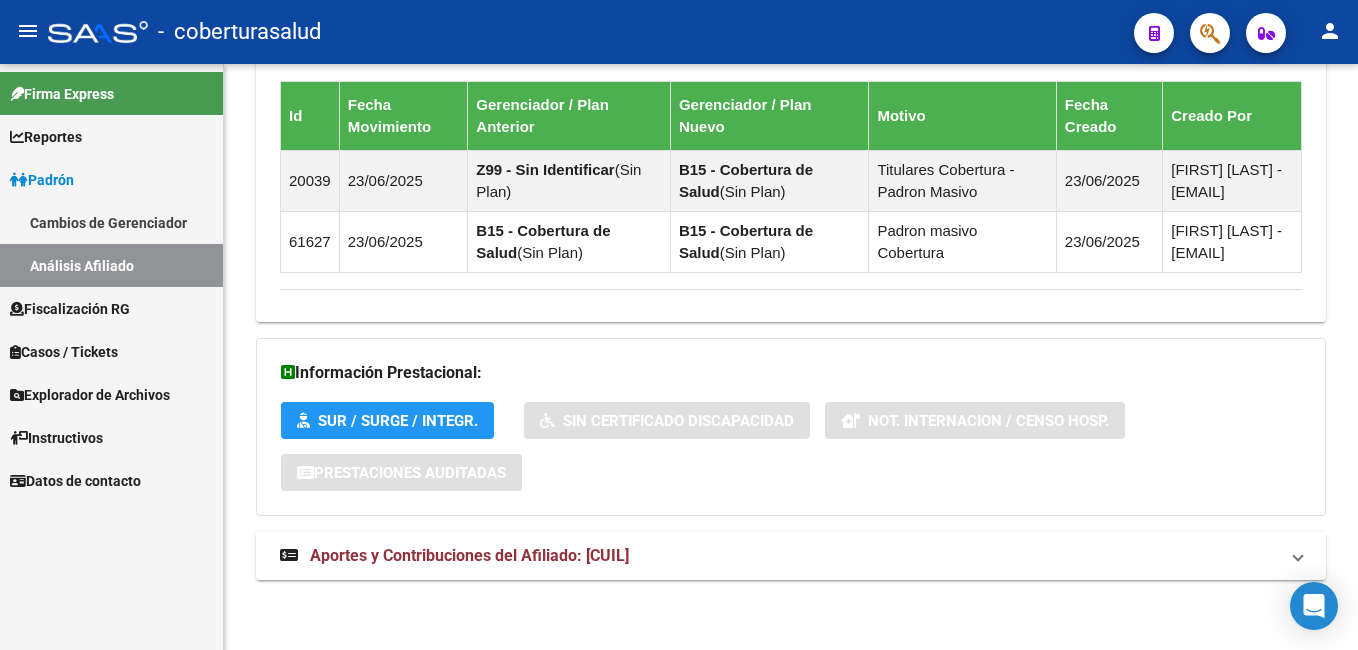 click on "menu -   coberturasalud  person    Firma Express     Reportes Ingresos Percibidos Análisis Ingresos RG por CUIT (mensual) Ingresos Devengados Análisis Histórico Detalles Transferencias RG sin DDJJ Detalles por CUIL RG Detalles - MT/PD MT morosos    Padrón Cambios de Gerenciador Análisis Afiliado    Fiscalización RG Deuda X Empresa Listado de Empresas Análisis Empresa Actas Ingresos Percibidos Ingresos Percibidos Prorrateado x CUIL Cheques en Cartera Cheques rebotados sin cambiar ABM - Grupos de Fiscalizadores ABM - Fiscalizadores DDJJ Sospechosas    Casos / Tickets Casos Casos Movimientos Sectores Comentarios Documentación Adj. Orígenes    Explorador de Archivos ARCA DDJJ / Nóminas Detalles Transferencias Detalles Transferencias Archivos Relaciones Laborales    Instructivos    Datos de contacto  PADRON -> Análisis Afiliado  Cambiar Afiliado
[CUIL] CUIL DATOS PADRÓN ÁGIL:  [LAST] [FIRST] [MIDDLE]           |   ACTIVO   |     AFILIADO TITULAR  SSS FTP ARCA Padrón" at bounding box center (679, 325) 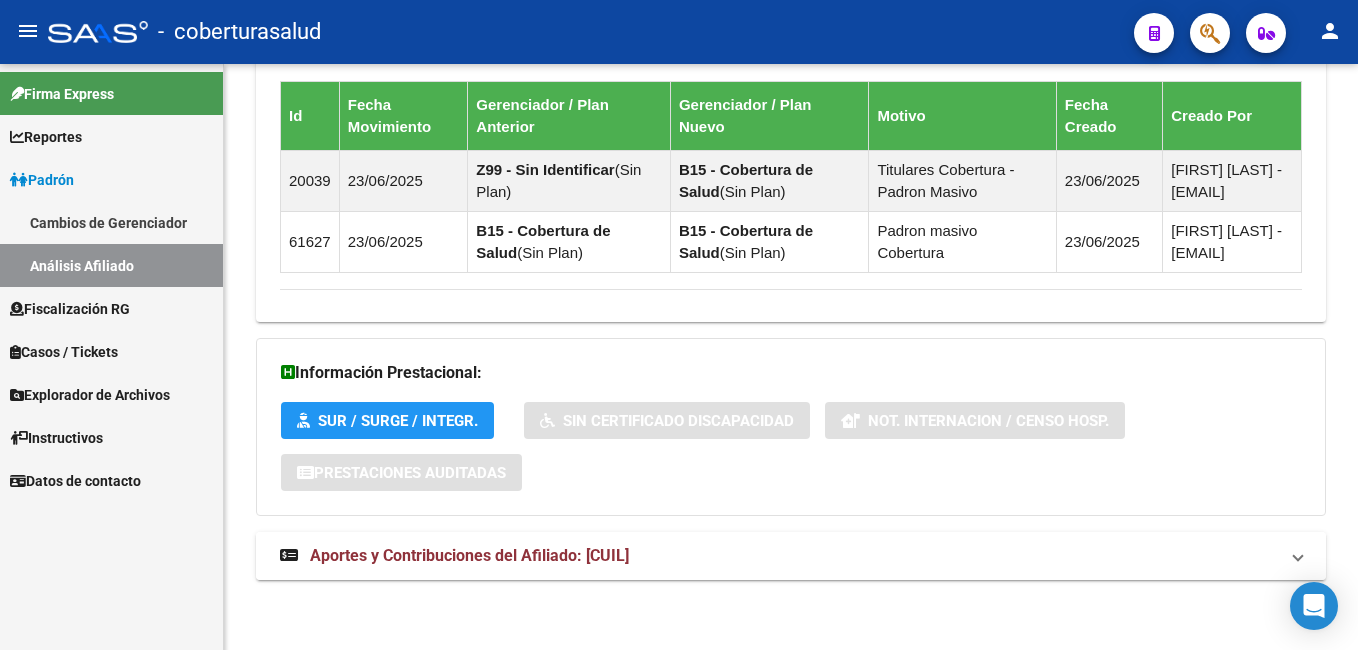 click at bounding box center [1298, 556] 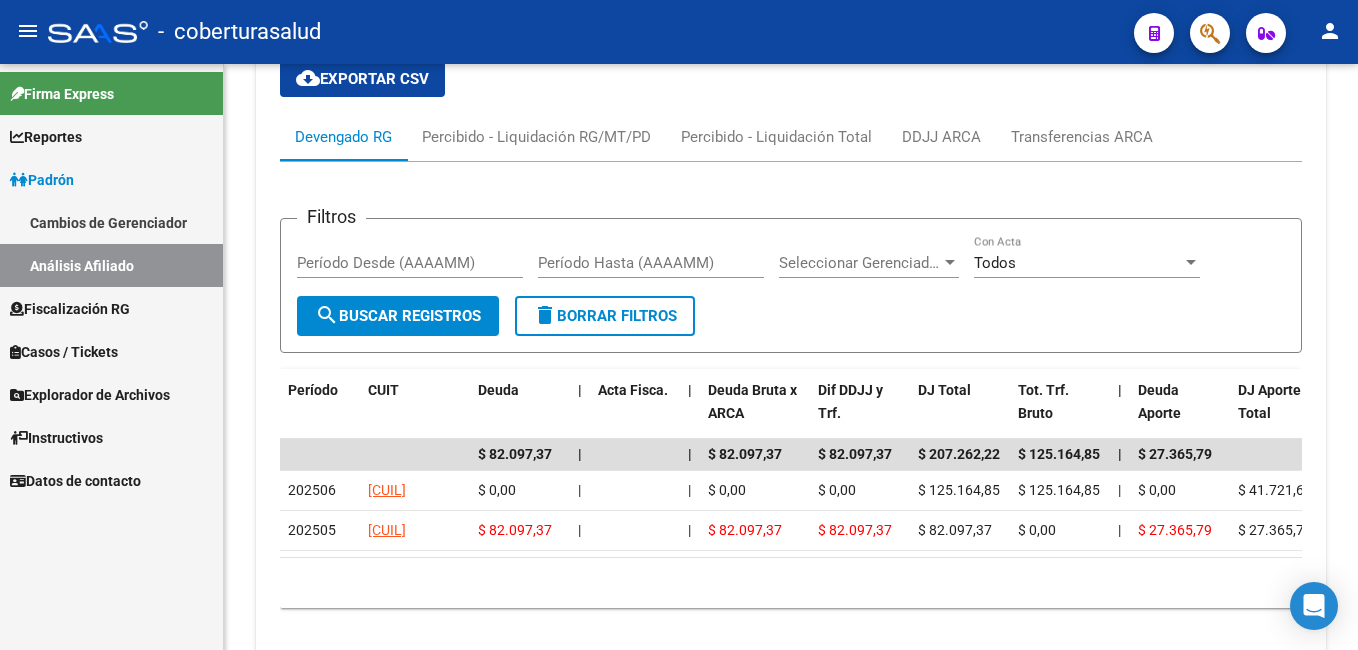 scroll, scrollTop: 1962, scrollLeft: 0, axis: vertical 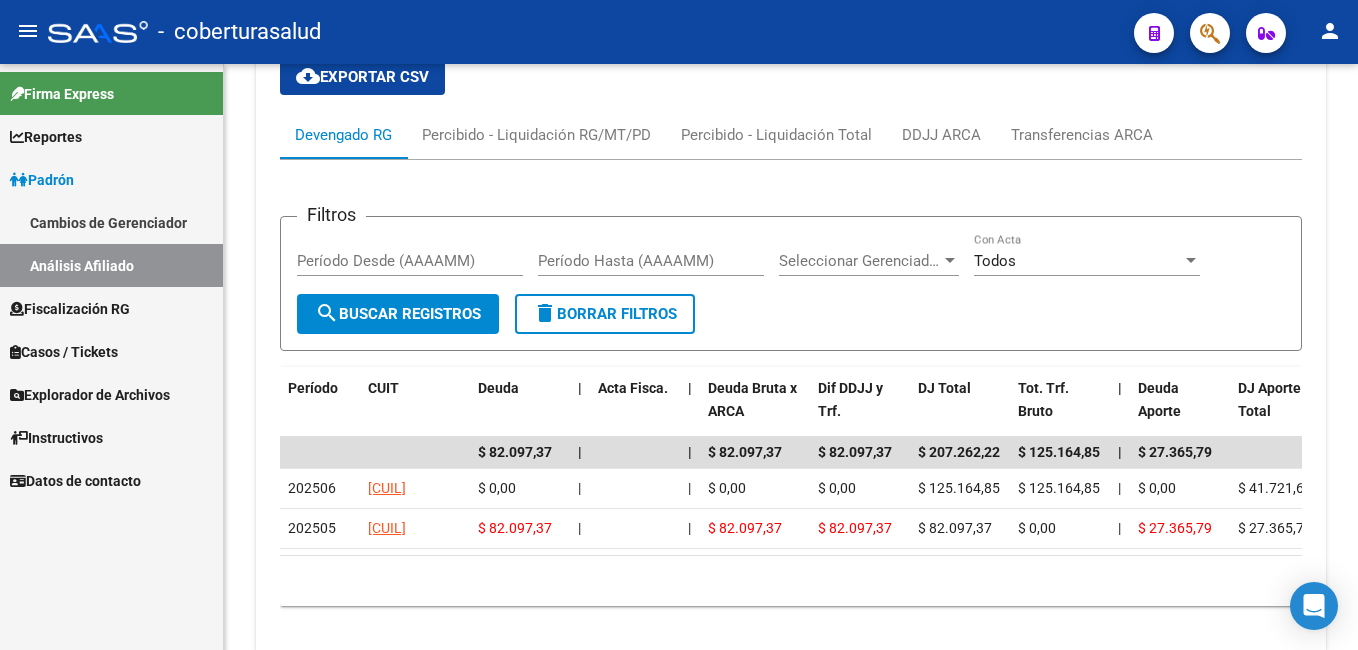 click on "menu -   coberturasalud  person    Firma Express     Reportes Ingresos Percibidos Análisis Ingresos RG por CUIT (mensual) Ingresos Devengados Análisis Histórico Detalles Transferencias RG sin DDJJ Detalles por CUIL RG Detalles - MT/PD MT morosos    Padrón Cambios de Gerenciador Análisis Afiliado    Fiscalización RG Deuda X Empresa Listado de Empresas Análisis Empresa Actas Ingresos Percibidos Ingresos Percibidos Prorrateado x CUIL Cheques en Cartera Cheques rebotados sin cambiar ABM - Grupos de Fiscalizadores ABM - Fiscalizadores DDJJ Sospechosas    Casos / Tickets Casos Casos Movimientos Sectores Comentarios Documentación Adj. Orígenes    Explorador de Archivos ARCA DDJJ / Nóminas Detalles Transferencias Detalles Transferencias Archivos Relaciones Laborales    Instructivos    Datos de contacto  PADRON -> Análisis Afiliado  Cambiar Afiliado
[CUIL] CUIL DATOS PADRÓN ÁGIL:  [LAST] [FIRST] [MIDDLE]           |   ACTIVO   |     AFILIADO TITULAR  SSS FTP ARCA Padrón" at bounding box center [679, 325] 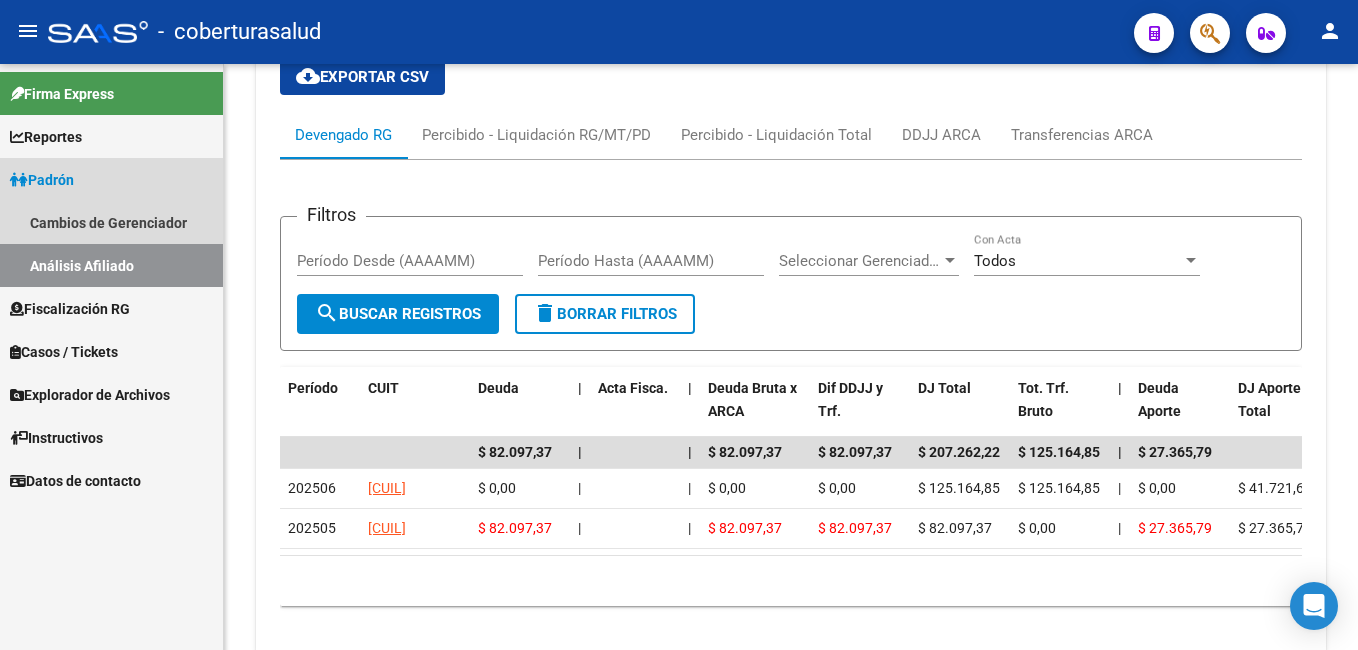 click on "Padrón" at bounding box center [42, 180] 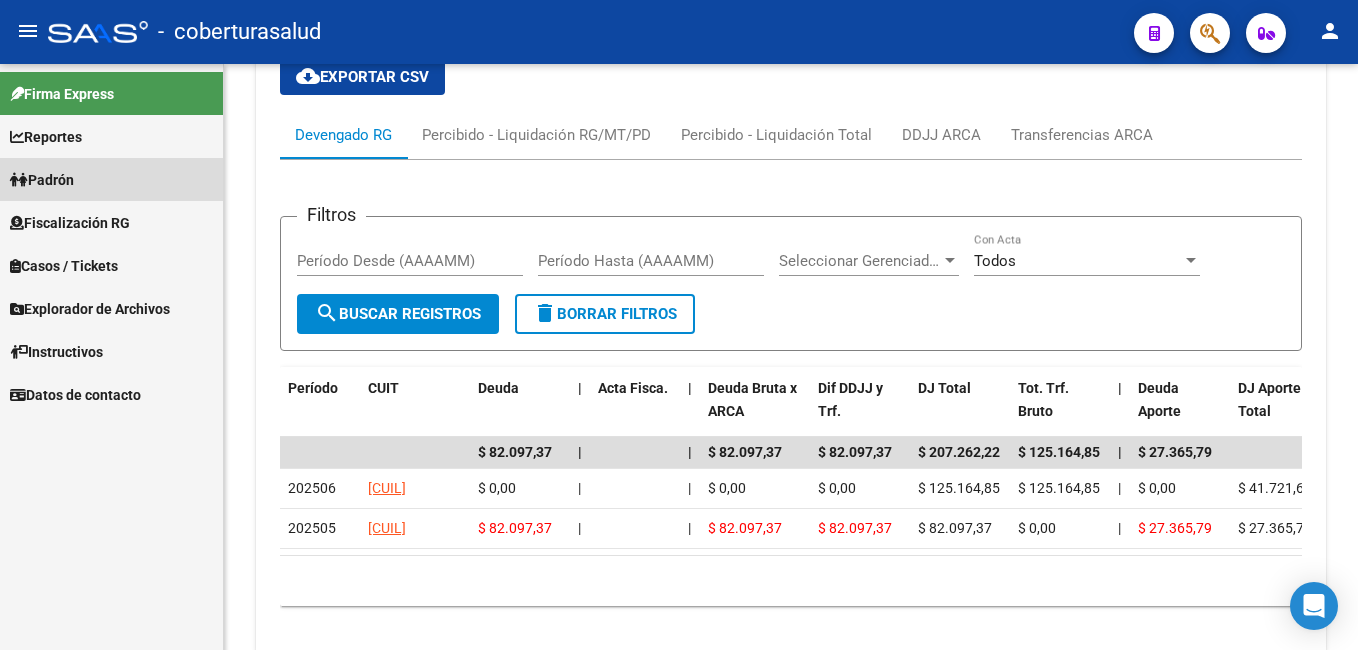 click on "Padrón" at bounding box center (42, 180) 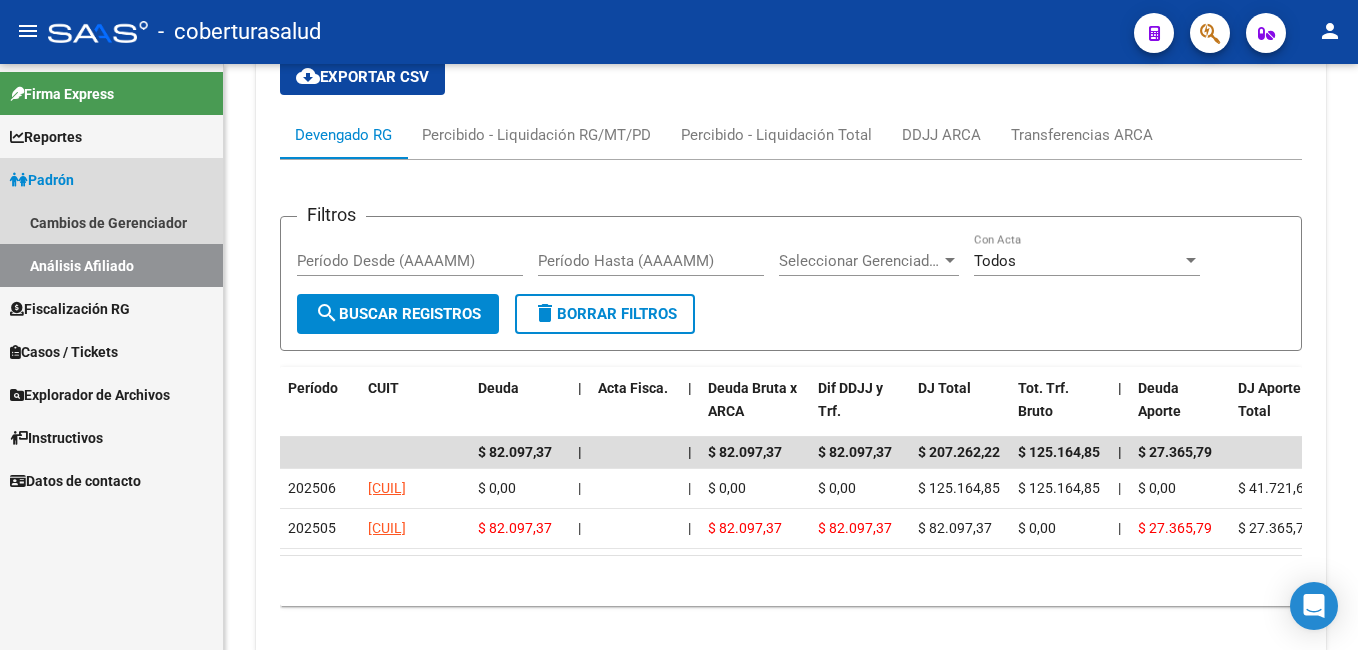 click on "Análisis Afiliado" at bounding box center [111, 265] 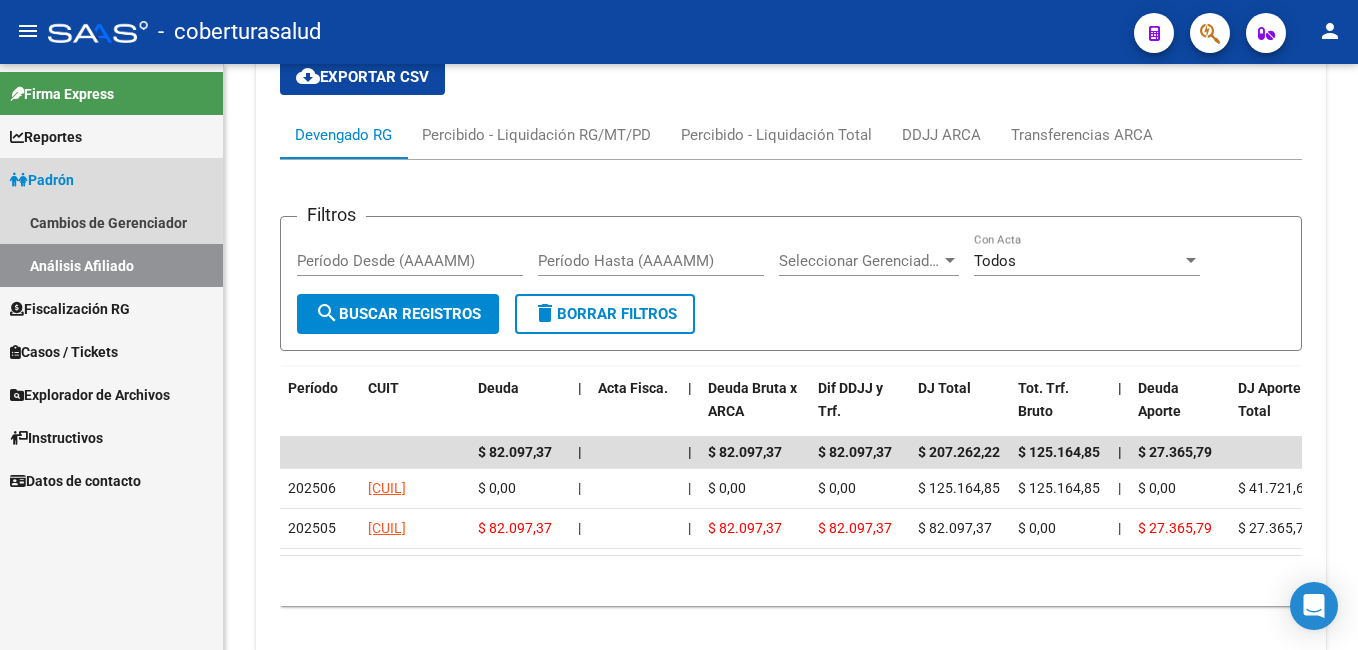 click on "Análisis Afiliado" at bounding box center (111, 265) 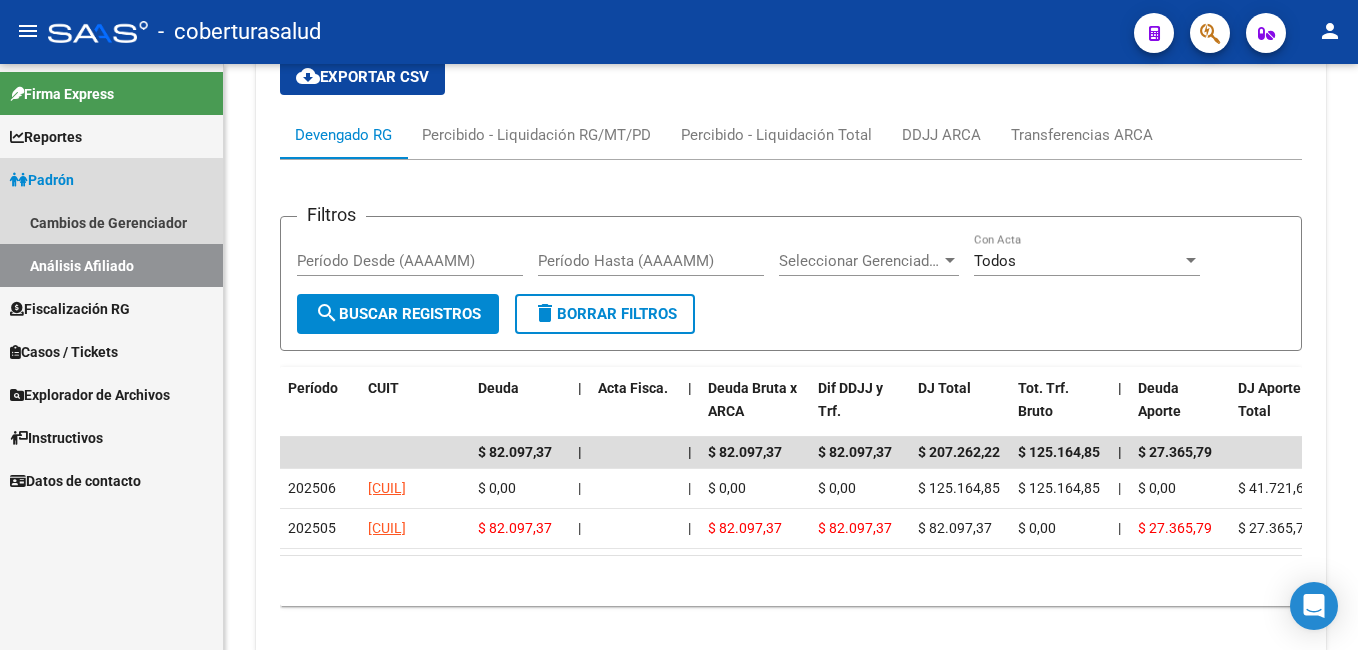 click on "Análisis Afiliado" at bounding box center (111, 265) 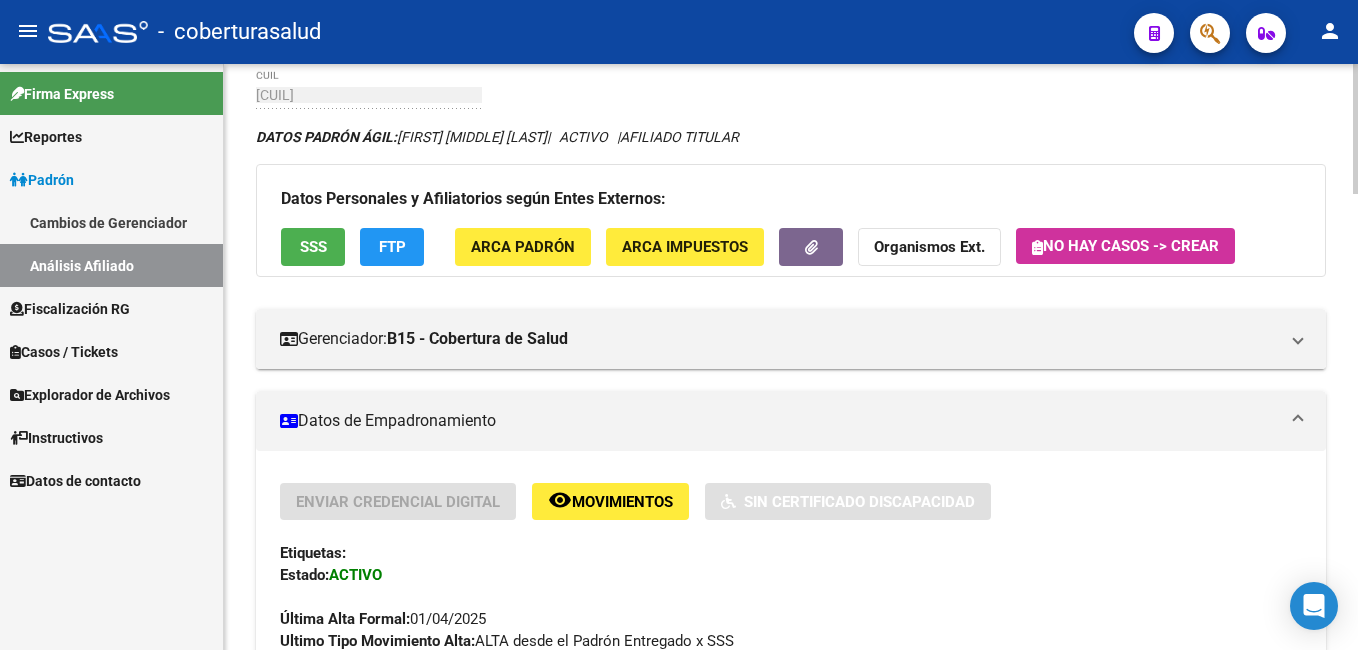 scroll, scrollTop: 0, scrollLeft: 0, axis: both 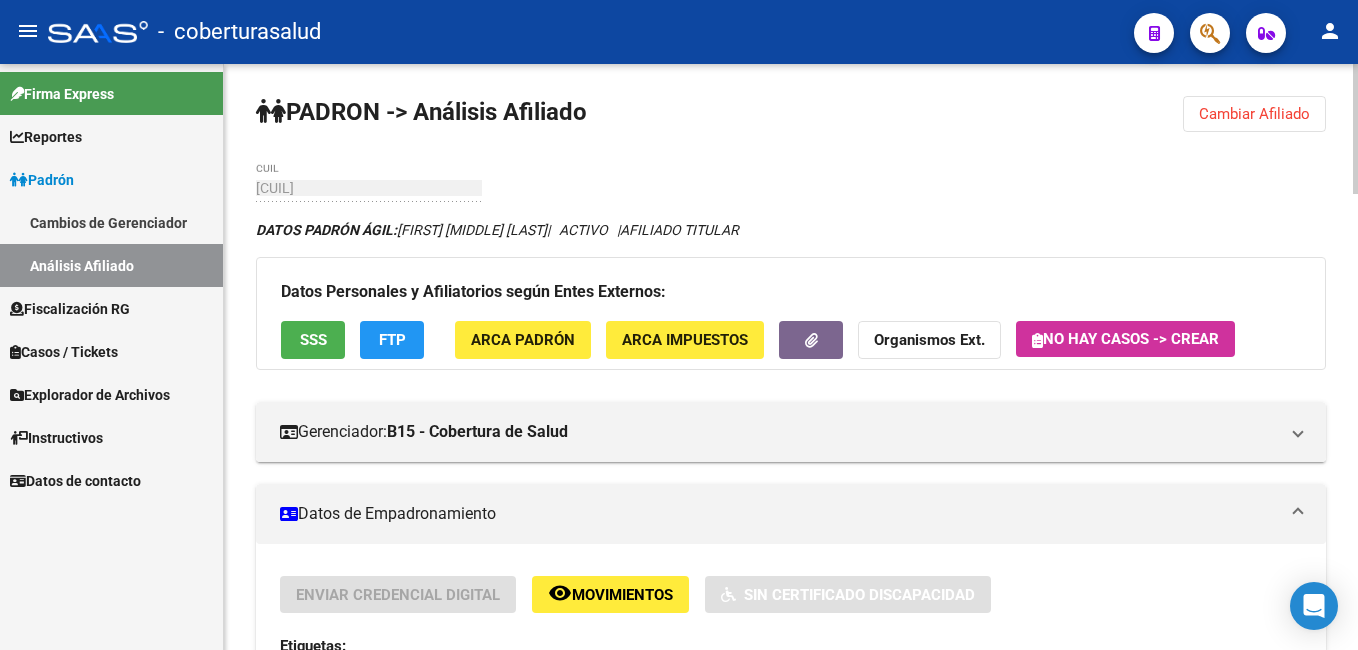 click on "menu -   coberturasalud  person    Firma Express     Reportes Ingresos Percibidos Análisis Ingresos RG por CUIT (mensual) Ingresos Devengados Análisis Histórico Detalles Transferencias RG sin DDJJ Detalles por CUIL RG Detalles - MT/PD MT morosos    Padrón Cambios de Gerenciador Análisis Afiliado    Fiscalización RG Deuda X Empresa Listado de Empresas Análisis Empresa Actas Ingresos Percibidos Ingresos Percibidos Prorrateado x CUIL Cheques en Cartera Cheques rebotados sin cambiar ABM - Grupos de Fiscalizadores ABM - Fiscalizadores DDJJ Sospechosas    Casos / Tickets Casos Casos Movimientos Sectores Comentarios Documentación Adj. Orígenes    Explorador de Archivos ARCA DDJJ / Nóminas Detalles Transferencias Detalles Transferencias Archivos Relaciones Laborales    Instructivos    Datos de contacto  PADRON -> Análisis Afiliado  Cambiar Afiliado
[CUIL] CUIL DATOS PADRÓN ÁGIL:  [LAST] [FIRST] [MIDDLE]           |   ACTIVO   |     AFILIADO TITULAR  SSS FTP ARCA Padrón Movimientos" 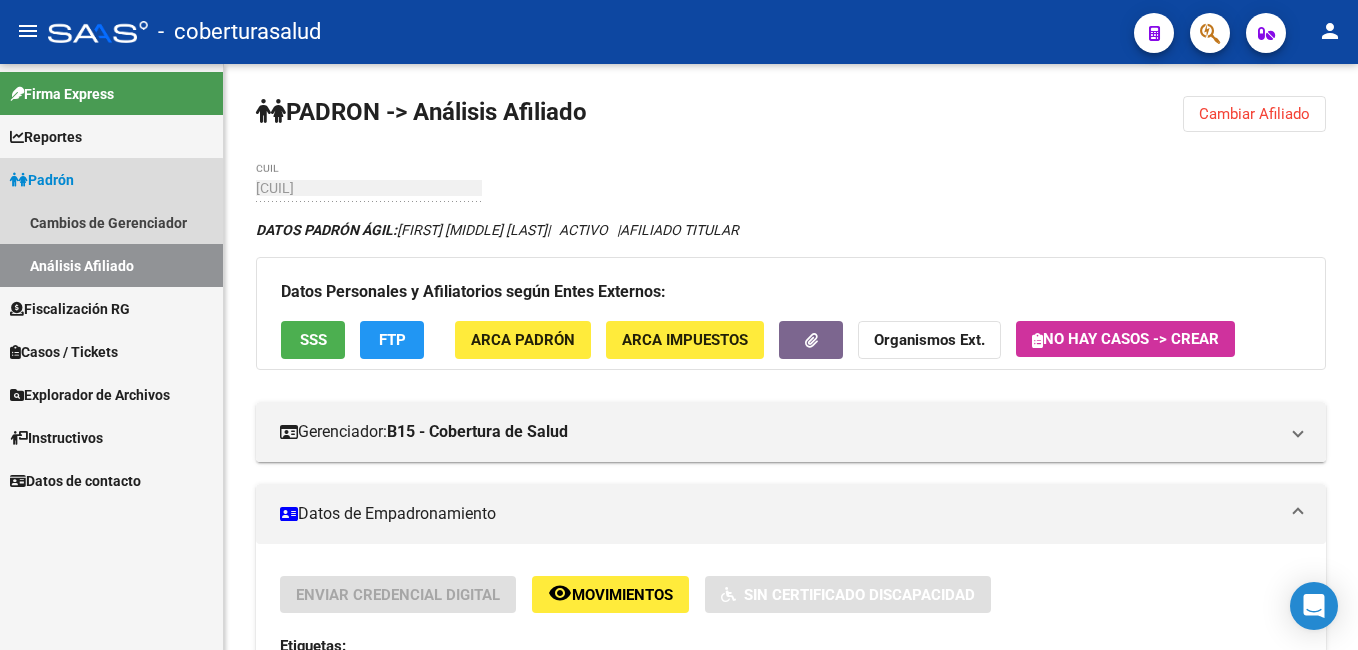 click on "Análisis Afiliado" at bounding box center [111, 265] 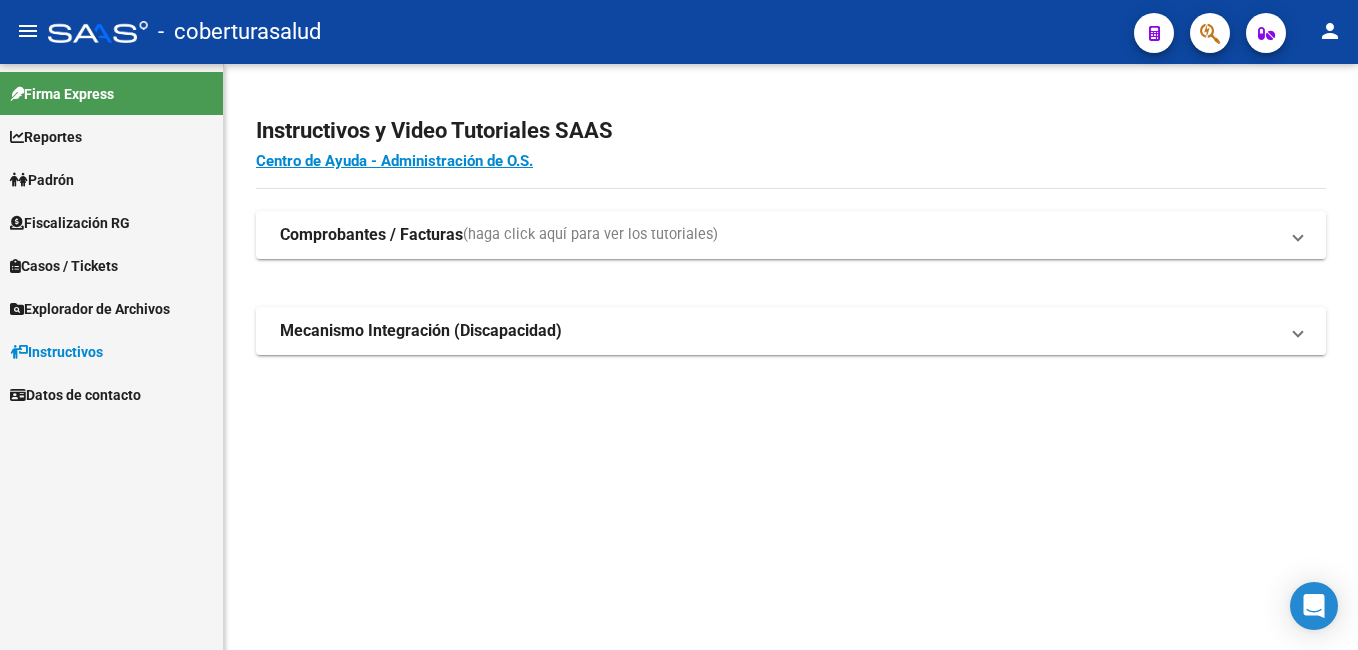 scroll, scrollTop: 0, scrollLeft: 0, axis: both 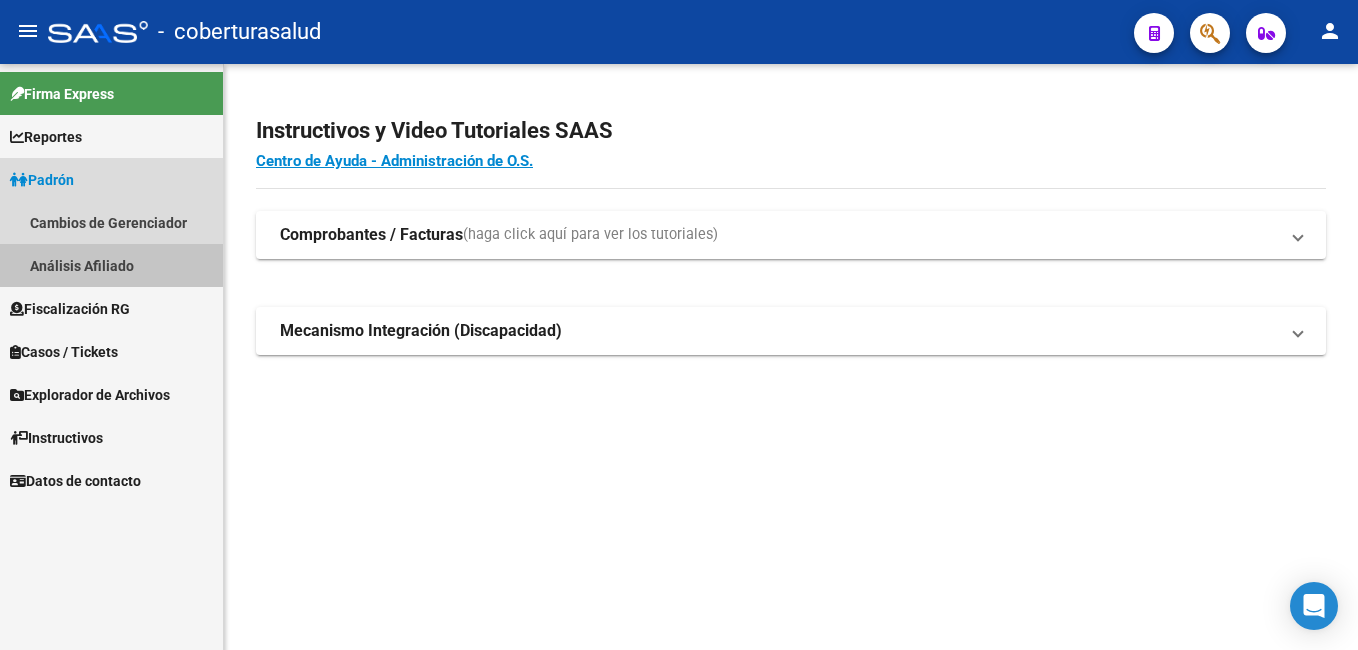click on "Análisis Afiliado" at bounding box center [111, 265] 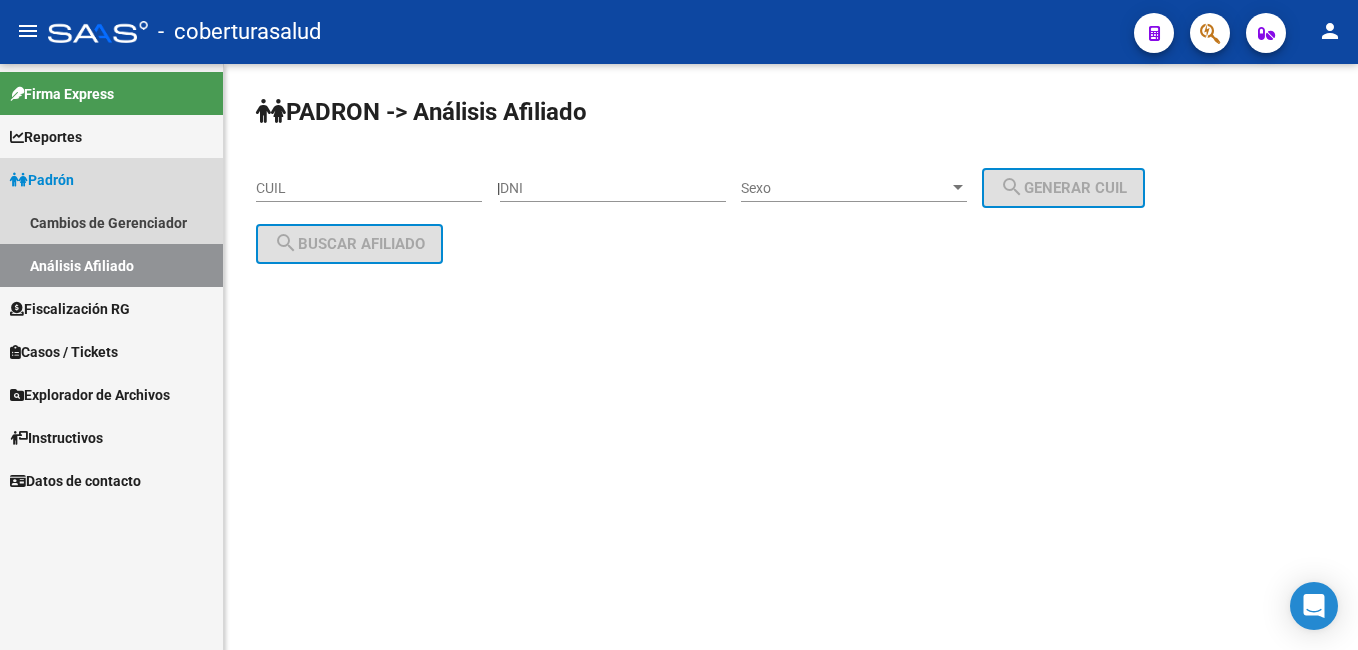 click on "Análisis Afiliado" at bounding box center (111, 265) 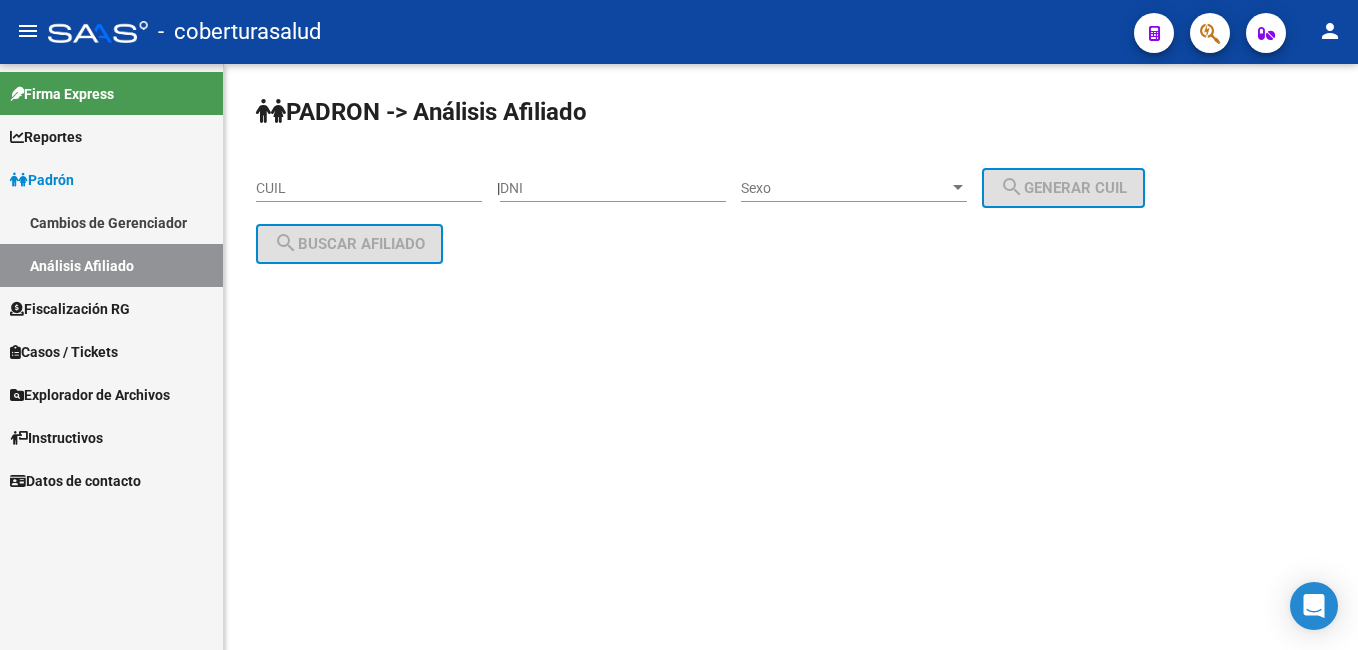 click on "CUIL" 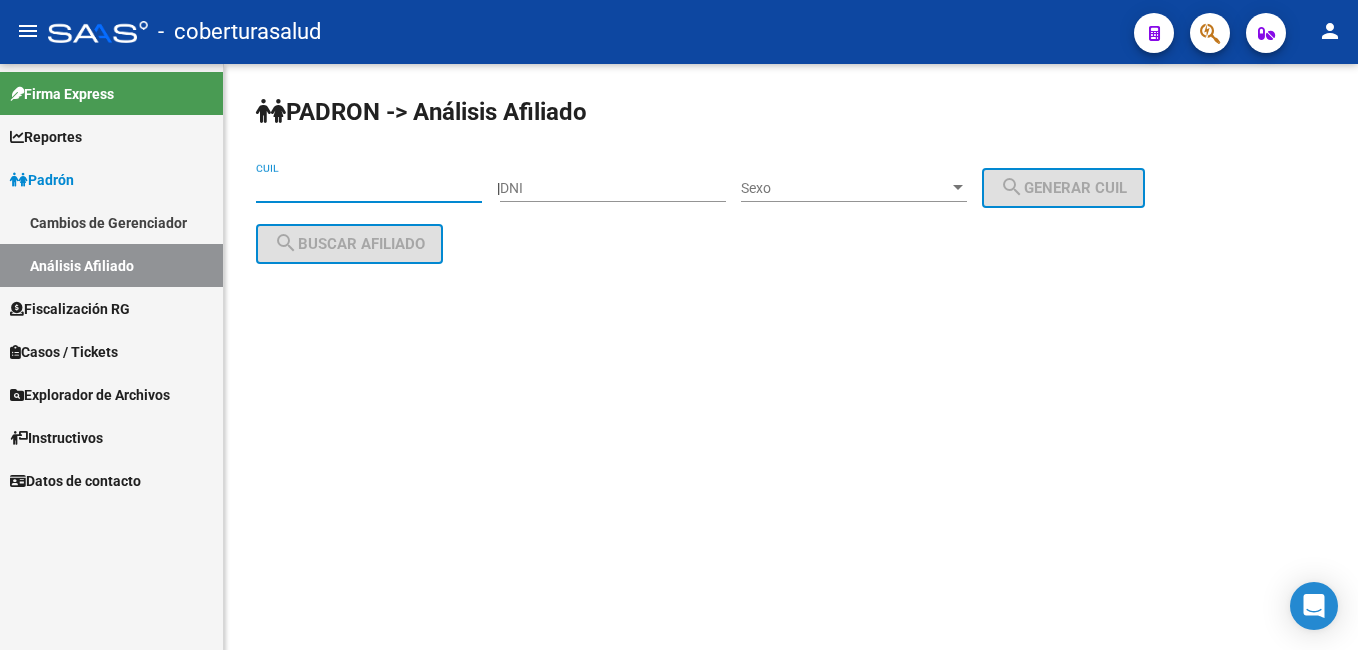 paste on "27-31966329-6" 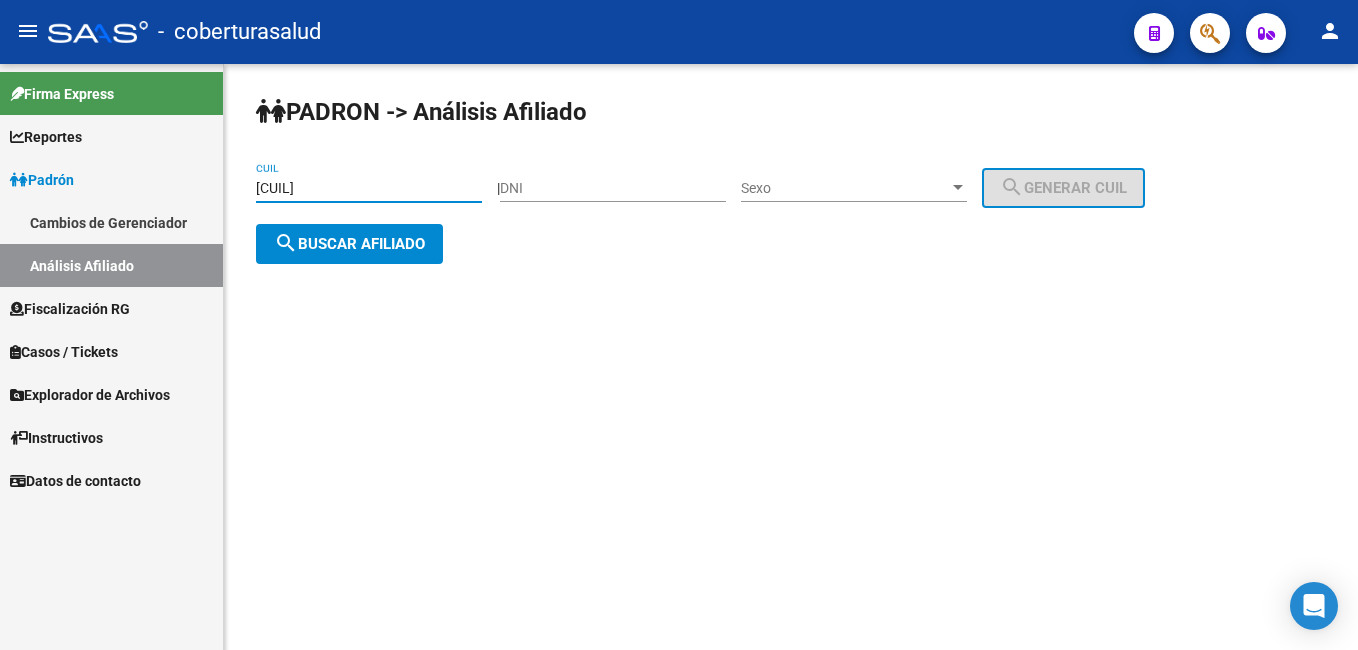 type on "27-31966329-6" 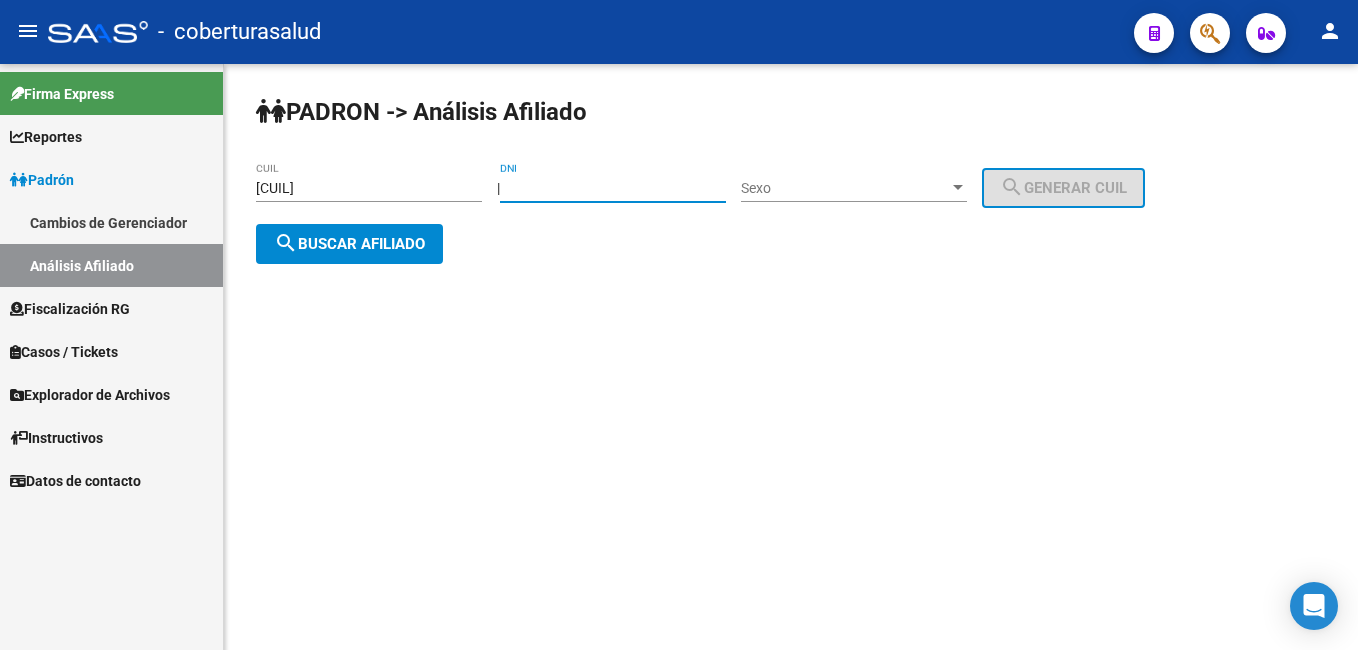 click on "DNI" at bounding box center (613, 188) 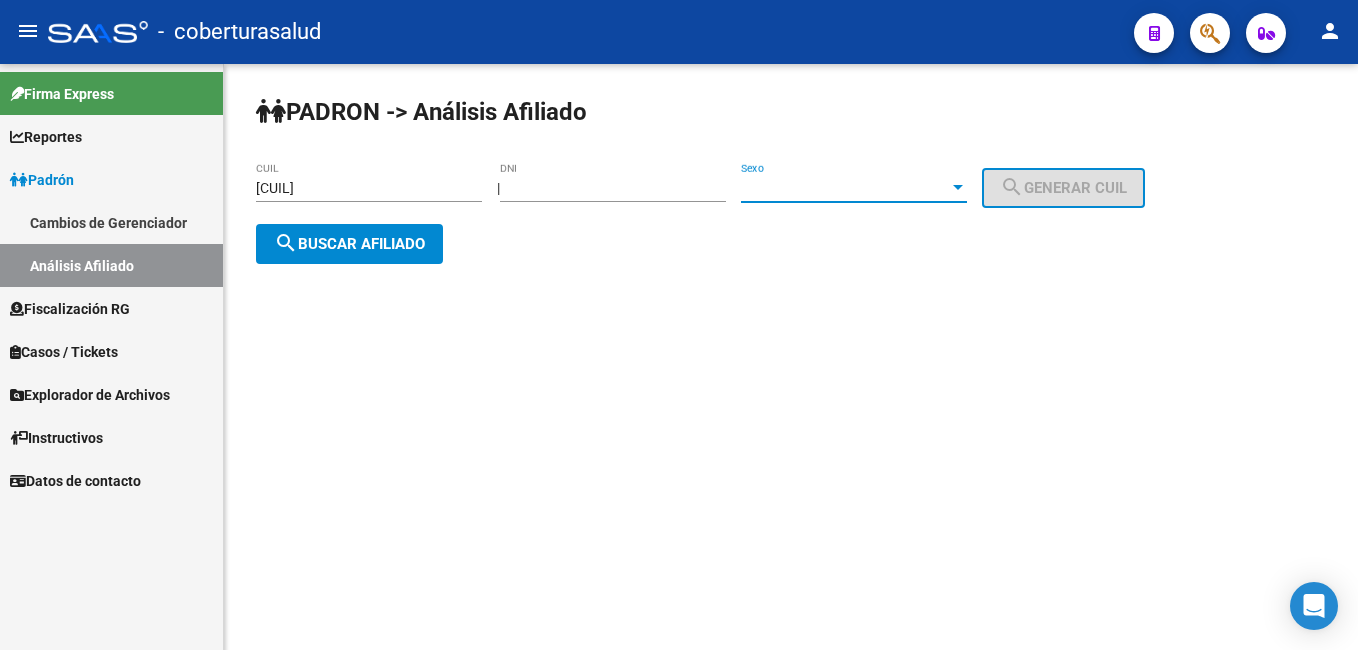 click at bounding box center [958, 187] 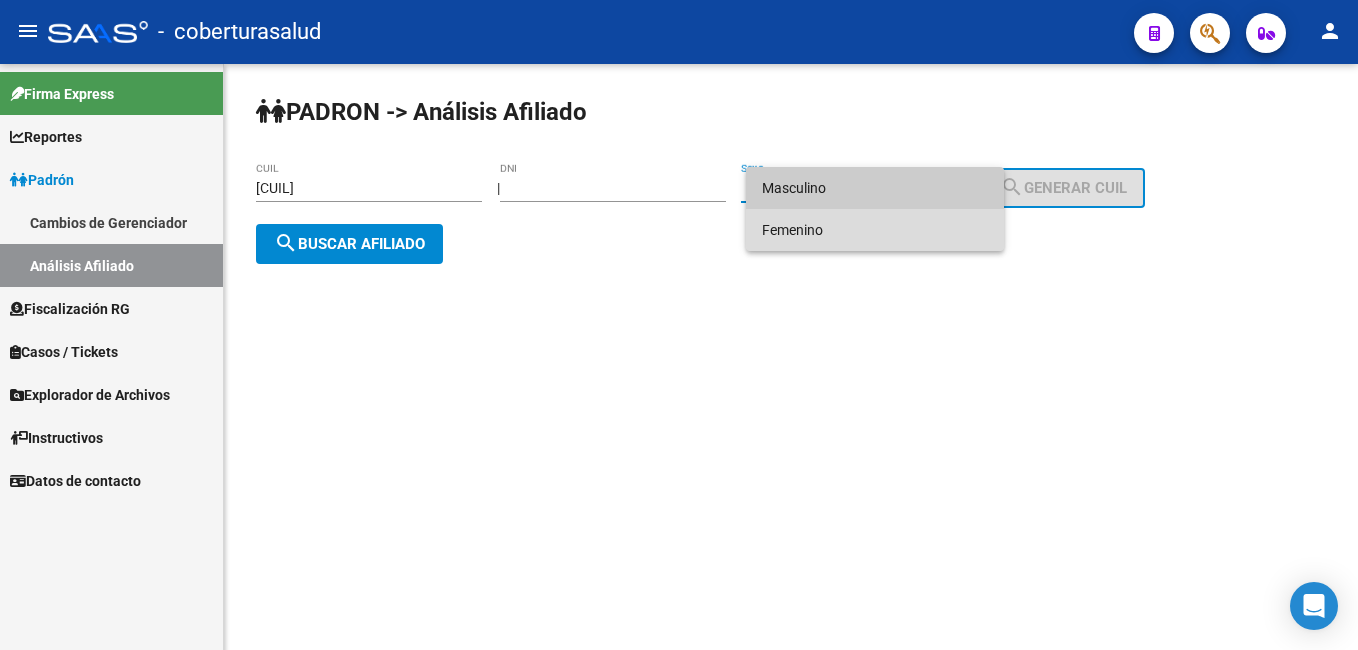 click on "Femenino" at bounding box center (875, 230) 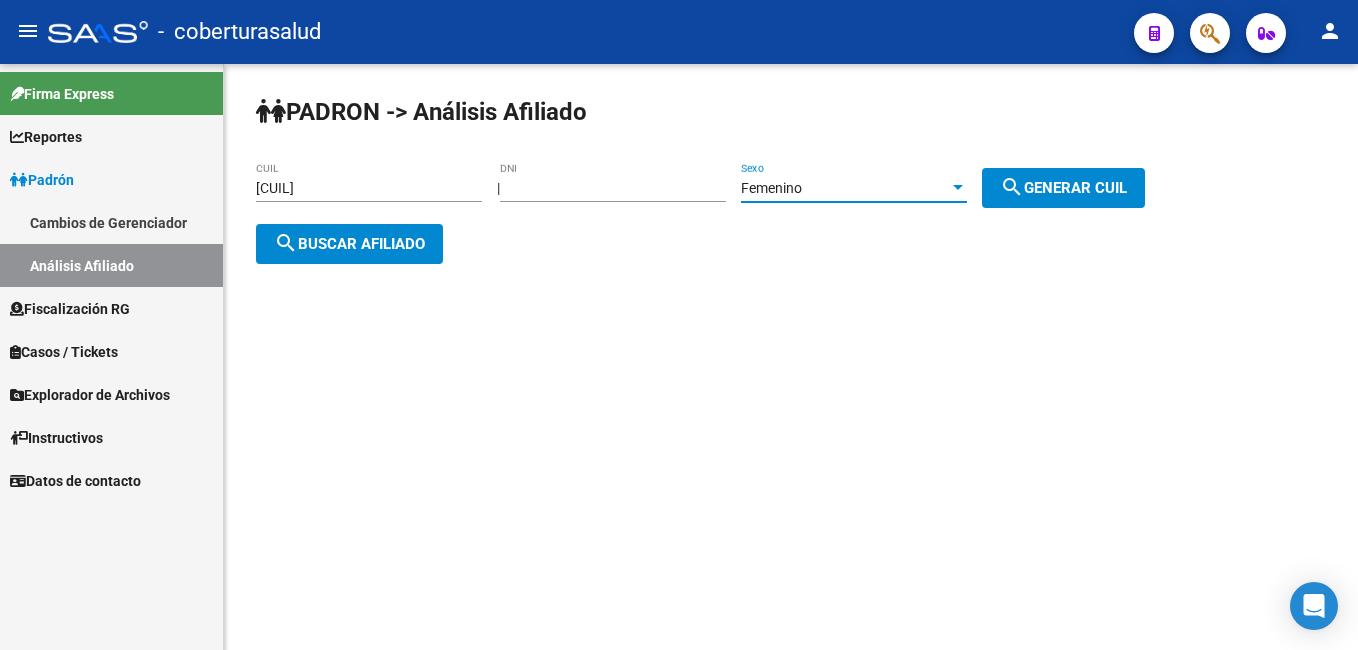 click on "search  Buscar afiliado" 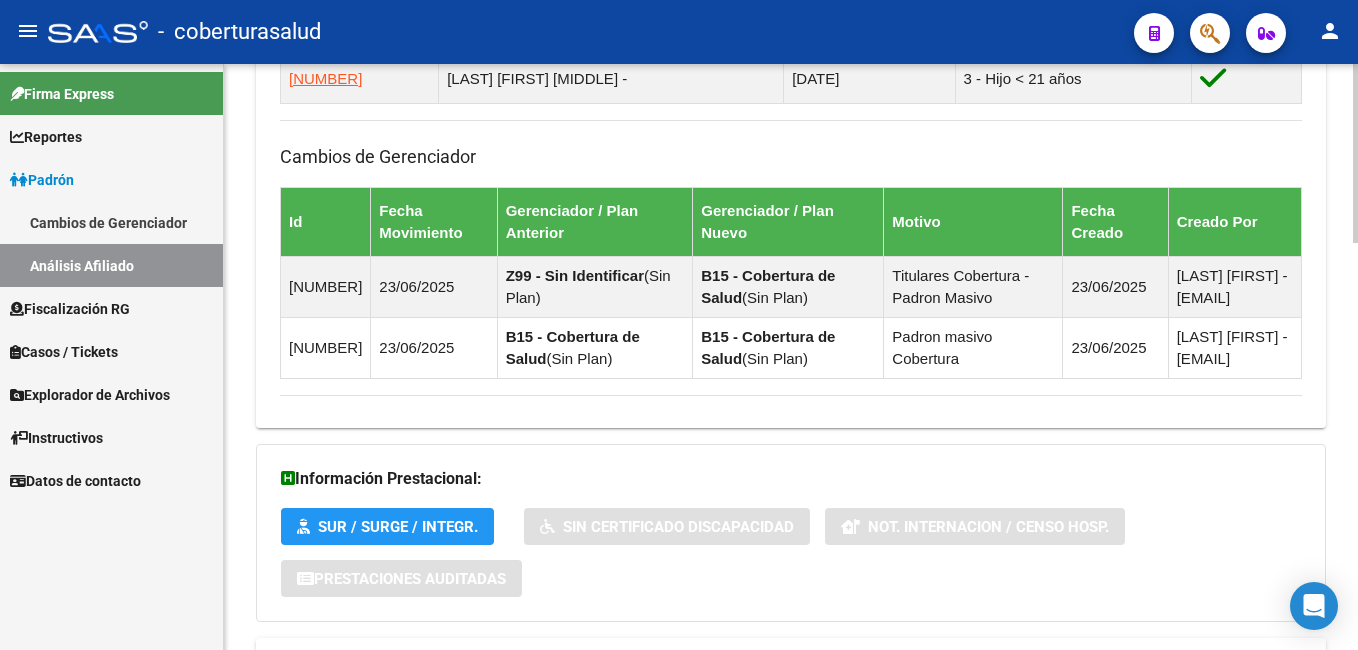 scroll, scrollTop: 1328, scrollLeft: 0, axis: vertical 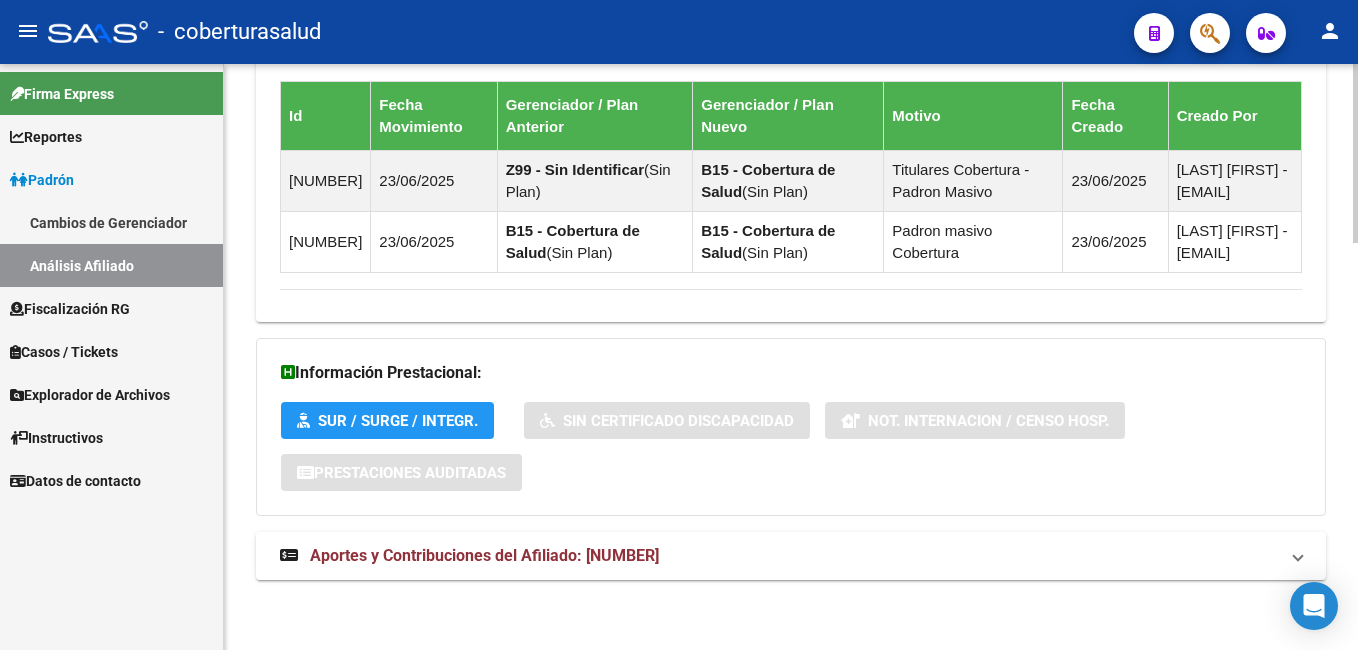 click on "PADRON -> Análisis Afiliado  Cambiar Afiliado
27-31966329-6 CUIL DATOS PADRÓN ÁGIL:  SOTELO MARCELA JUDIT                |   ACTIVO   |     AFILIADO TITULAR  Datos Personales y Afiliatorios según Entes Externos: SSS FTP ARCA Padrón ARCA Impuestos Organismos Ext.   No hay casos -> Crear
Gerenciador:      B15 - Cobertura de Salud Atención telefónica: Atención emergencias: Otros Datos Útiles:    Datos de Empadronamiento  Enviar Credencial Digital remove_red_eye Movimientos    Sin Certificado Discapacidad Etiquetas: Estado: ACTIVO Última Alta Formal:  01/04/2025 Ultimo Tipo Movimiento Alta:  ALTA desde el Padrón Entregado x SSS Comentario ADMIN:  Migración Padrón Completo SSS el 2025-05-26 16:17:01 DATOS DEL AFILIADO Apellido:   SOTELO MARCELA JUDIT           CUIL:  27319663296 Documento:  DU - DOCUMENTO UNICO 31966329  Nacionalidad:  ARGENTINA Parentesco:  0 - Titular Estado Civil:  Casado Discapacitado:    NO (00) Sexo:  F Nacimiento:  13/11/1985 Edad:  39  Teléfono Particular: Id" 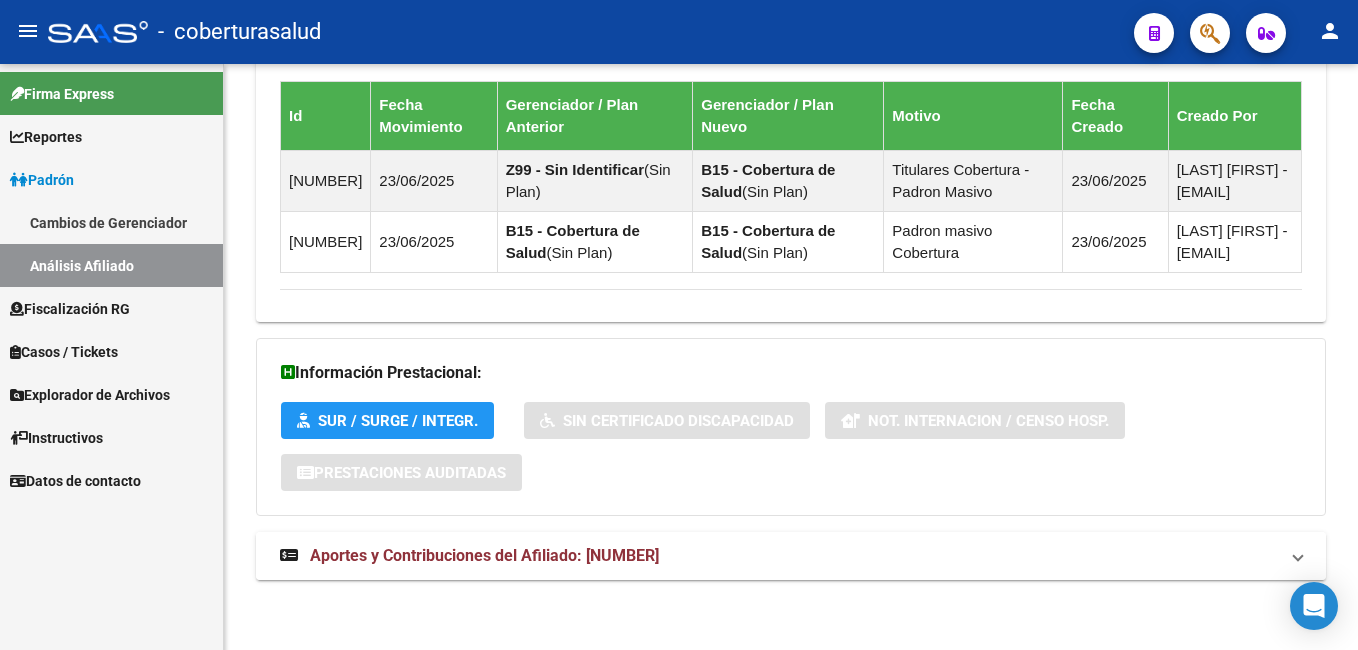 click on "Aportes y Contribuciones del Afiliado: 27319663296" at bounding box center (484, 555) 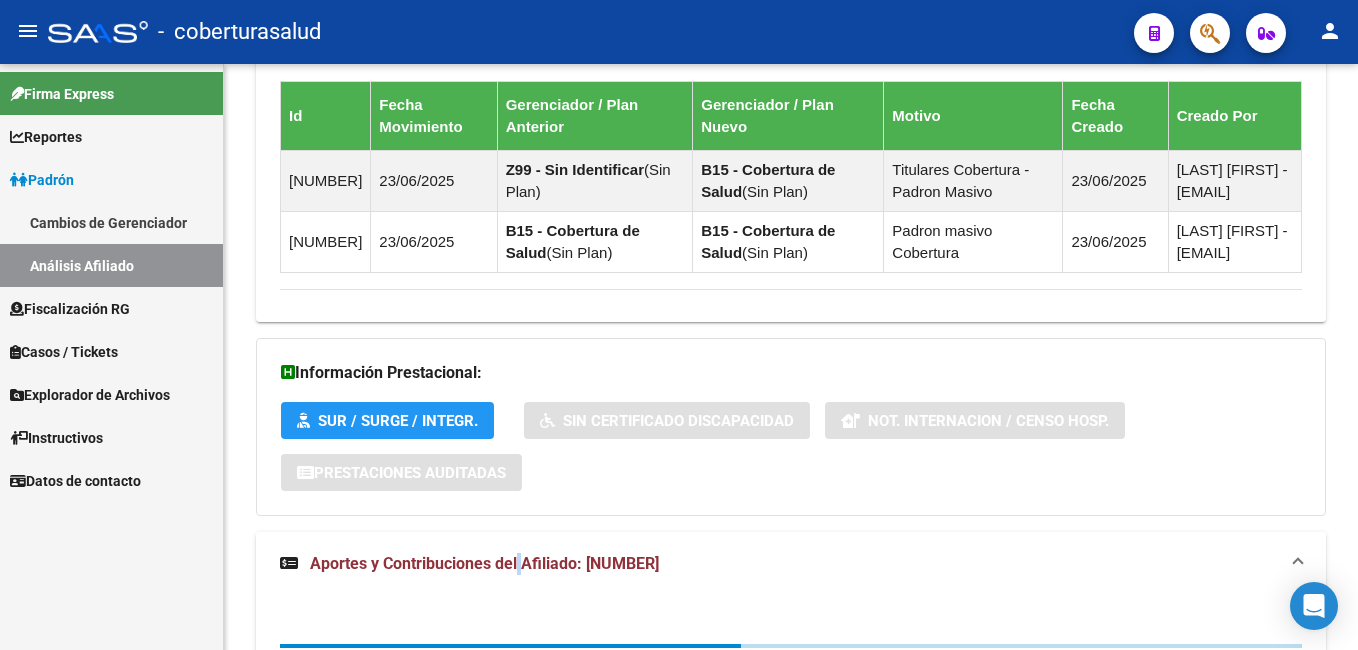 click on "Aportes y Contribuciones del Afiliado: 27319663296" at bounding box center (484, 563) 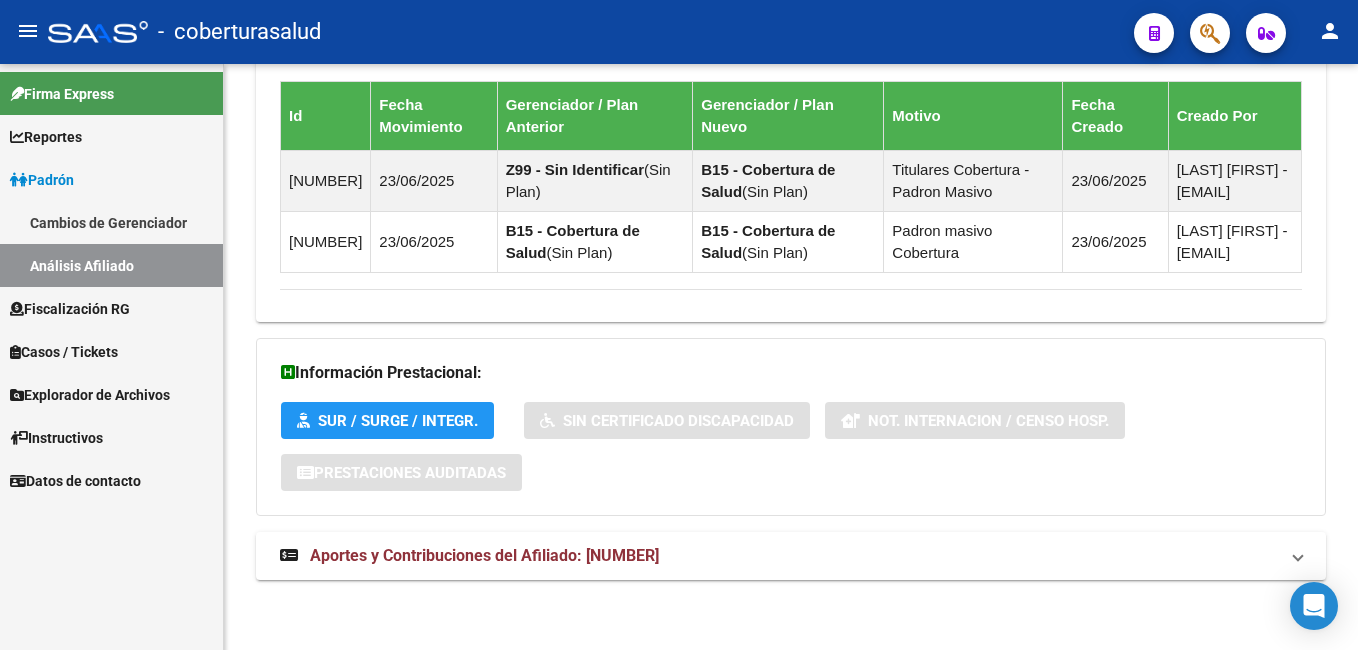click on "menu -   coberturasalud  person    Firma Express     Reportes Ingresos Percibidos Análisis Ingresos RG por CUIT (mensual) Ingresos Devengados Análisis Histórico Detalles Transferencias RG sin DDJJ Detalles por CUIL RG Detalles - MT/PD MT morosos    Padrón Cambios de Gerenciador Análisis Afiliado    Fiscalización RG Deuda X Empresa Listado de Empresas Análisis Empresa Actas Ingresos Percibidos Ingresos Percibidos Prorrateado x CUIL Cheques en Cartera Cheques rebotados sin cambiar ABM - Grupos de Fiscalizadores ABM - Fiscalizadores DDJJ Sospechosas    Casos / Tickets Casos Casos Movimientos Sectores Comentarios Documentación Adj. Orígenes    Explorador de Archivos ARCA DDJJ / Nóminas Detalles Transferencias Detalles Transferencias Archivos Relaciones Laborales    Instructivos    Datos de contacto  PADRON -> Análisis Afiliado  Cambiar Afiliado
27-31966329-6 CUIL DATOS PADRÓN ÁGIL:  SOTELO MARCELA JUDIT                |   ACTIVO   |     AFILIADO TITULAR  SSS FTP ARCA Padrón" at bounding box center [679, 325] 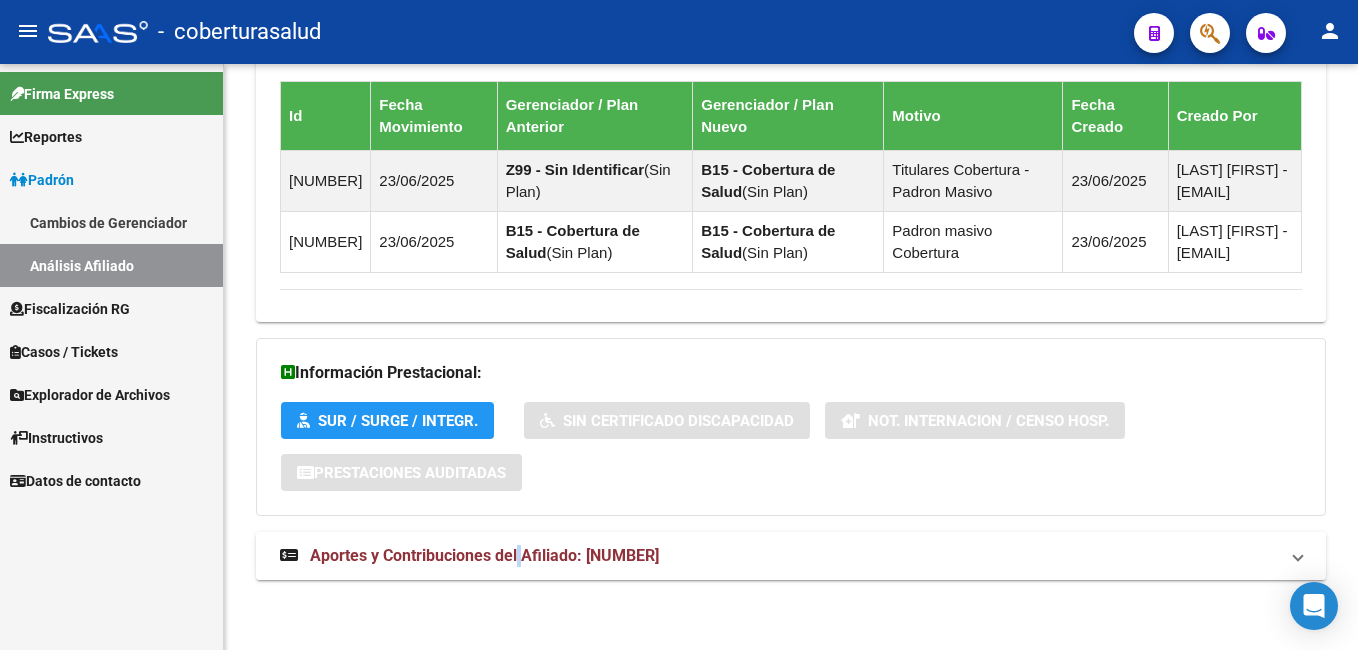 click on "Aportes y Contribuciones del Afiliado: 27319663296" at bounding box center (484, 555) 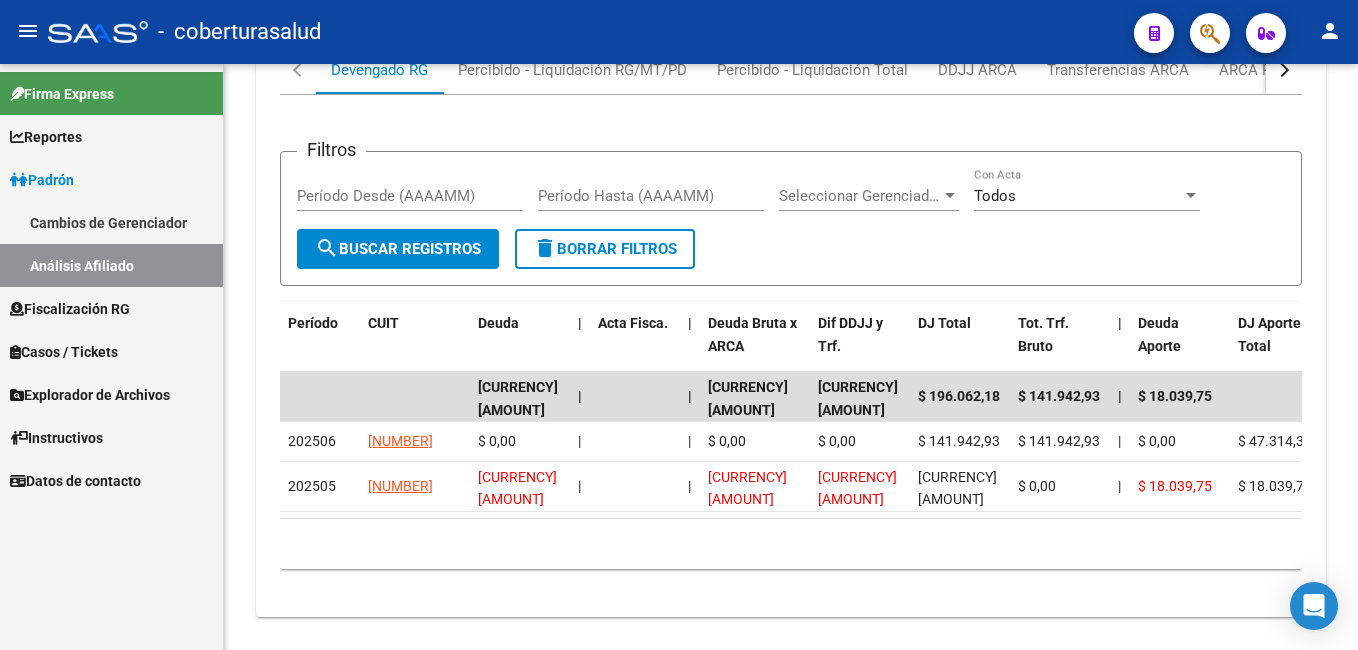 click on "menu -   coberturasalud  person    Firma Express     Reportes Ingresos Percibidos Análisis Ingresos RG por CUIT (mensual) Ingresos Devengados Análisis Histórico Detalles Transferencias RG sin DDJJ Detalles por CUIL RG Detalles - MT/PD MT morosos    Padrón Cambios de Gerenciador Análisis Afiliado    Fiscalización RG Deuda X Empresa Listado de Empresas Análisis Empresa Actas Ingresos Percibidos Ingresos Percibidos Prorrateado x CUIL Cheques en Cartera Cheques rebotados sin cambiar ABM - Grupos de Fiscalizadores ABM - Fiscalizadores DDJJ Sospechosas    Casos / Tickets Casos Casos Movimientos Sectores Comentarios Documentación Adj. Orígenes    Explorador de Archivos ARCA DDJJ / Nóminas Detalles Transferencias Detalles Transferencias Archivos Relaciones Laborales    Instructivos    Datos de contacto  PADRON -> Análisis Afiliado  Cambiar Afiliado
27-31966329-6 CUIL DATOS PADRÓN ÁGIL:  SOTELO MARCELA JUDIT                |   ACTIVO   |     AFILIADO TITULAR  SSS FTP ARCA Padrón" at bounding box center [679, 325] 